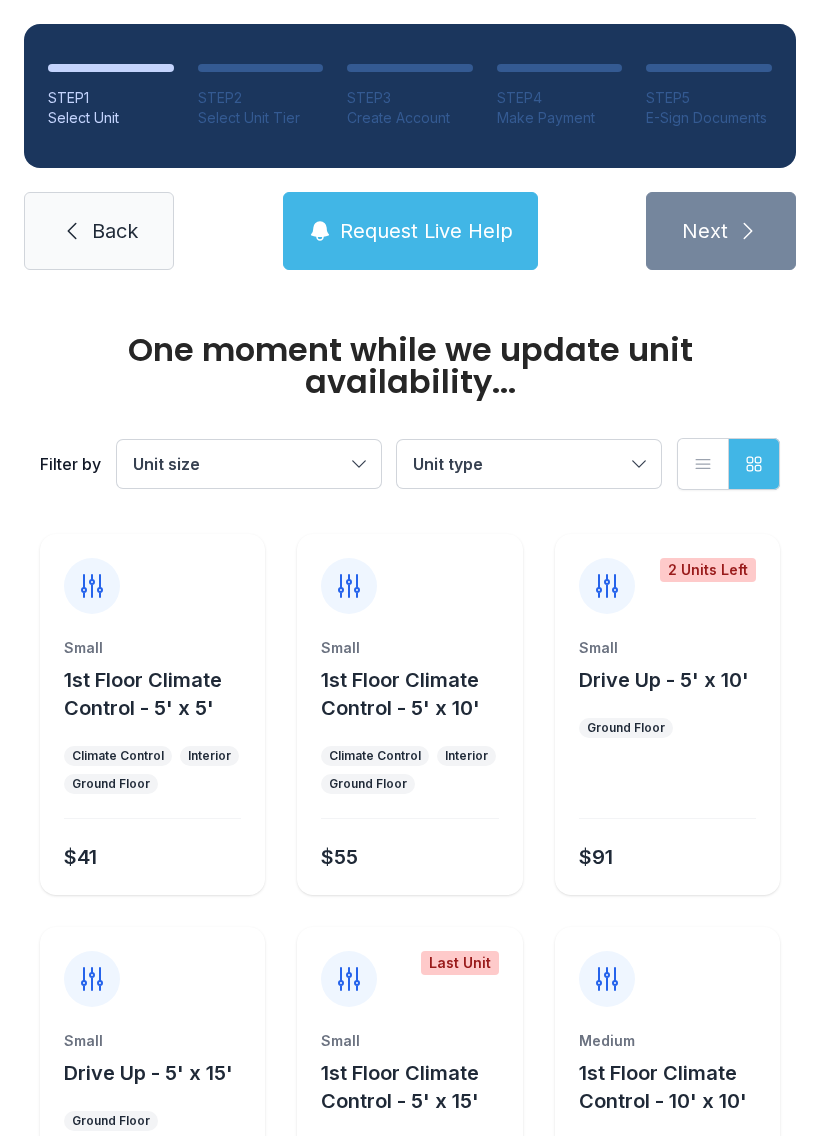 scroll, scrollTop: 0, scrollLeft: 0, axis: both 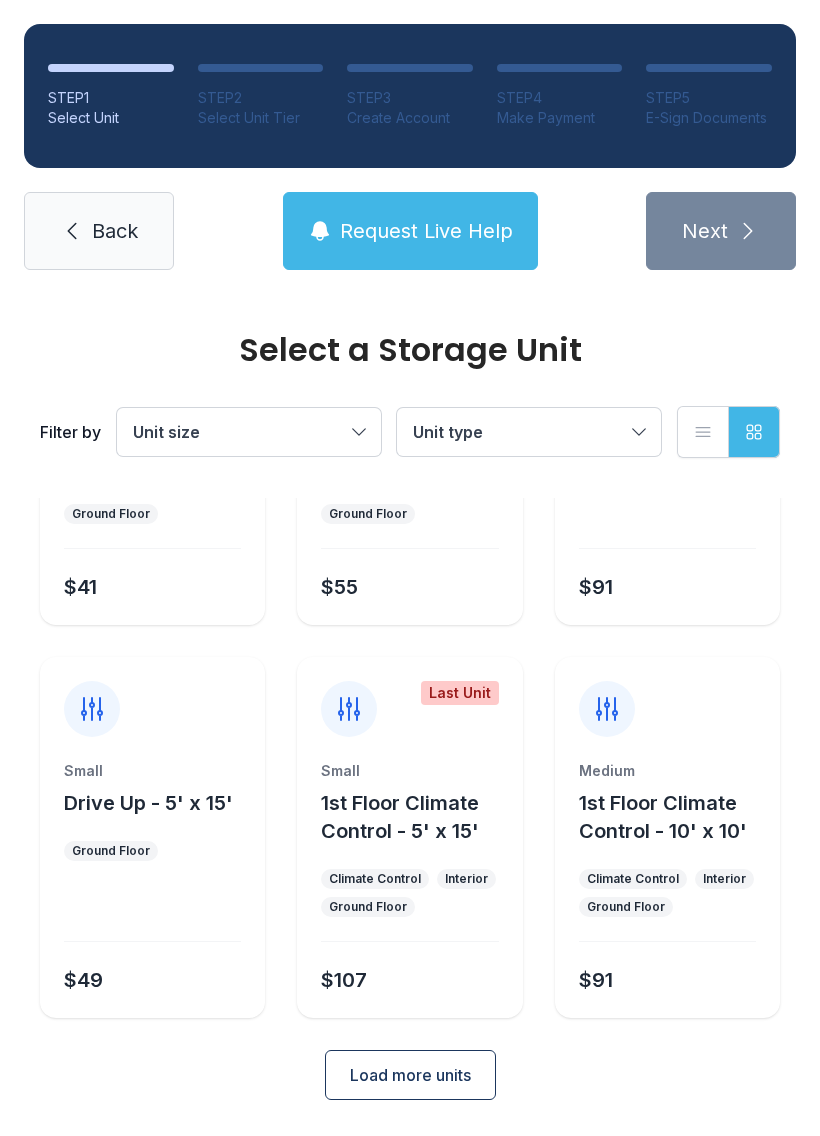 click on "Load more units" at bounding box center [410, 1075] 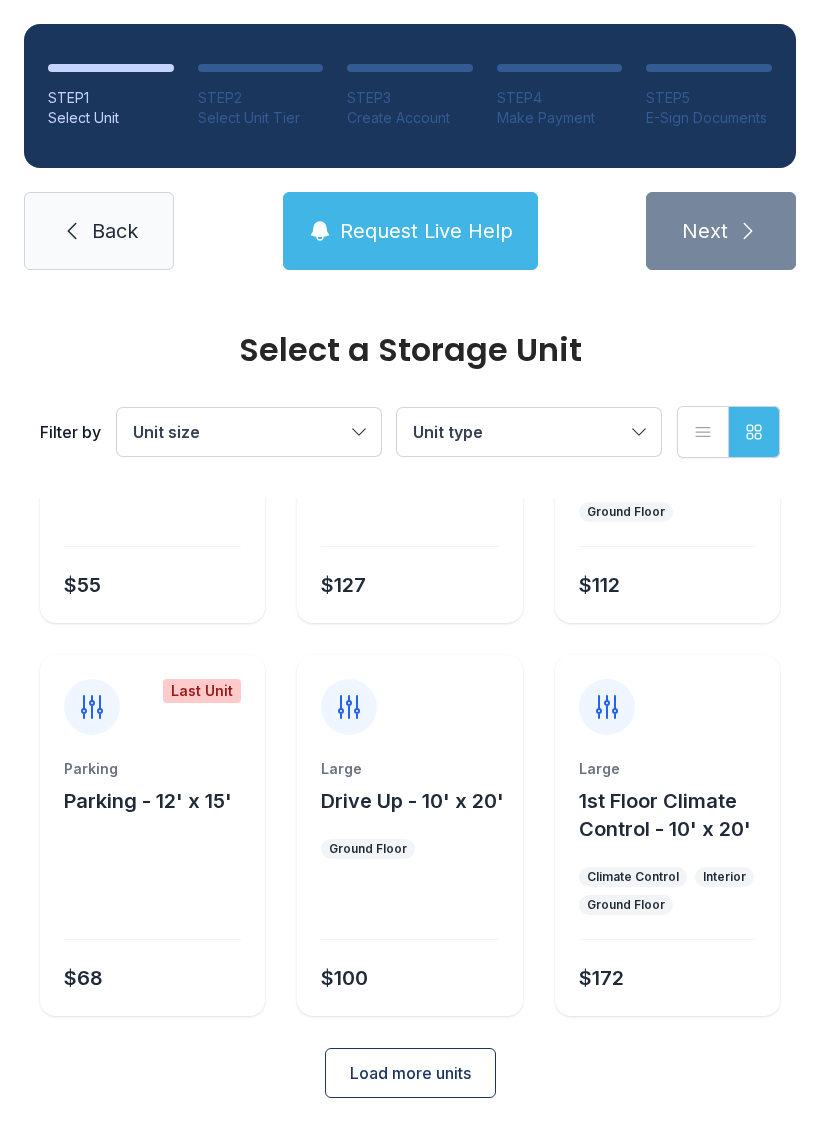 scroll, scrollTop: 1024, scrollLeft: 0, axis: vertical 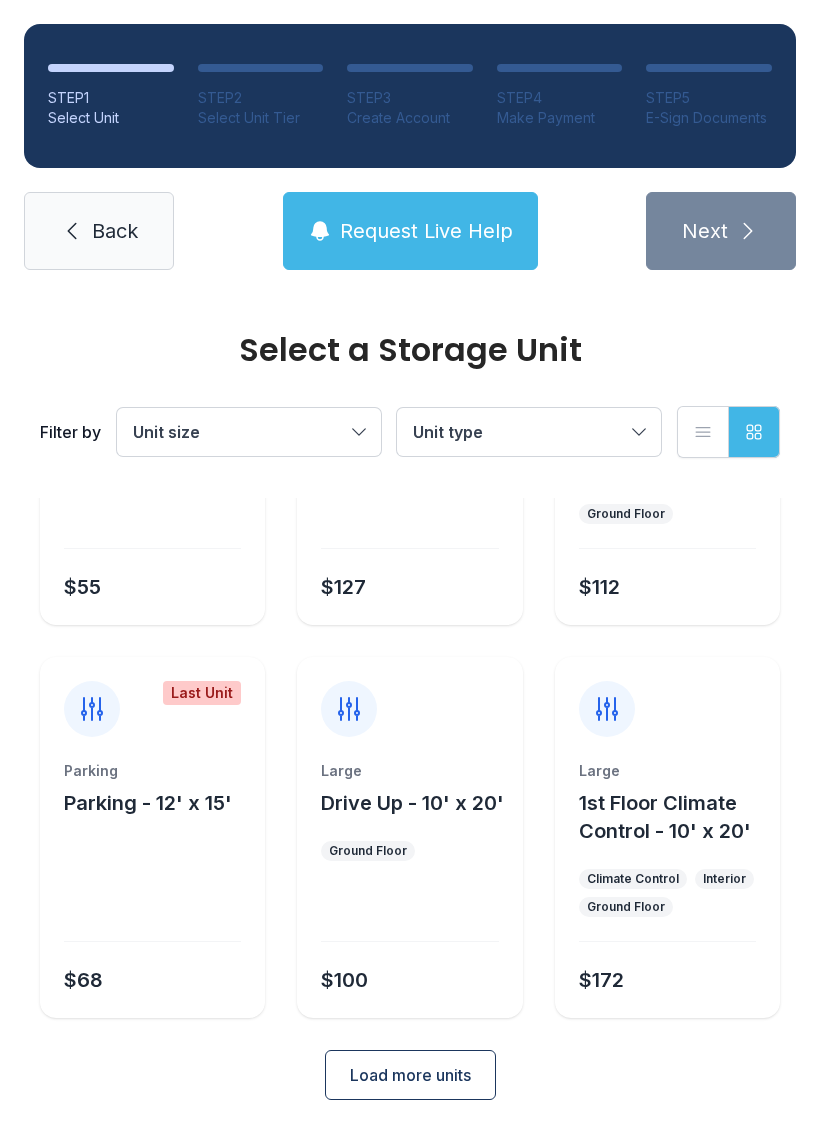 click on "Load more units" at bounding box center (410, 1075) 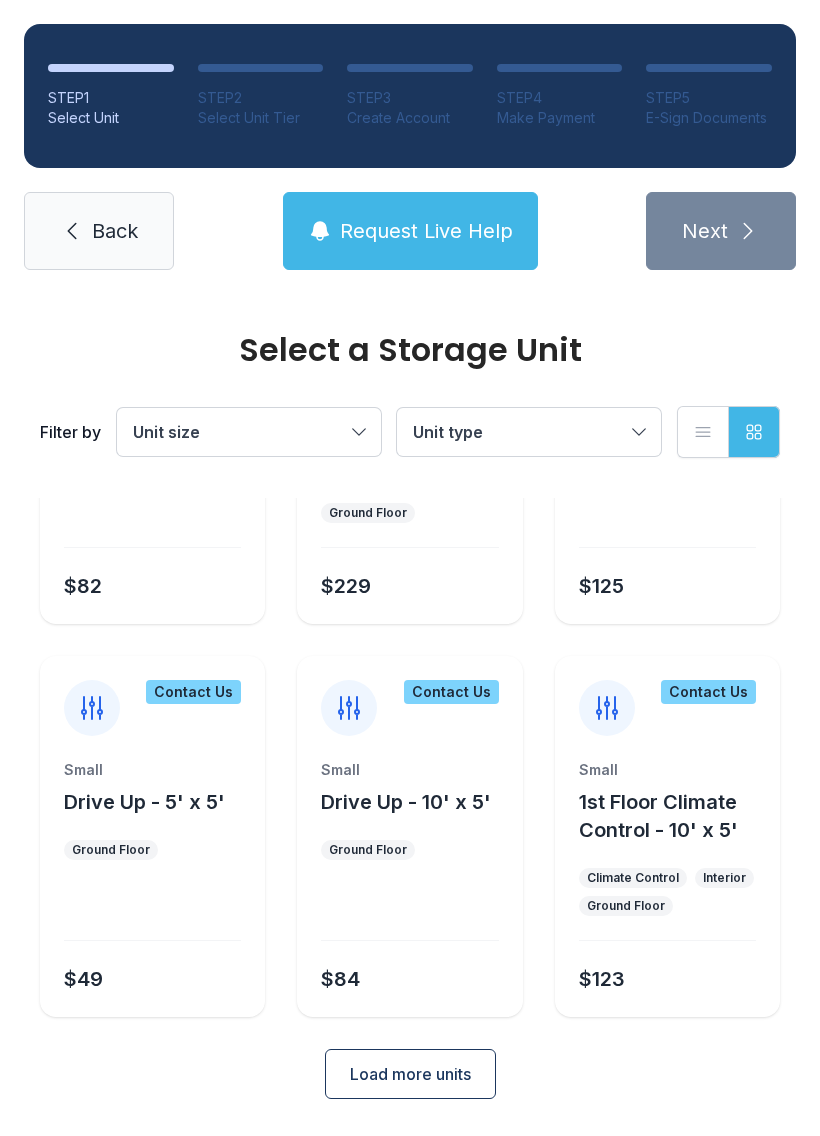 scroll, scrollTop: 1754, scrollLeft: 0, axis: vertical 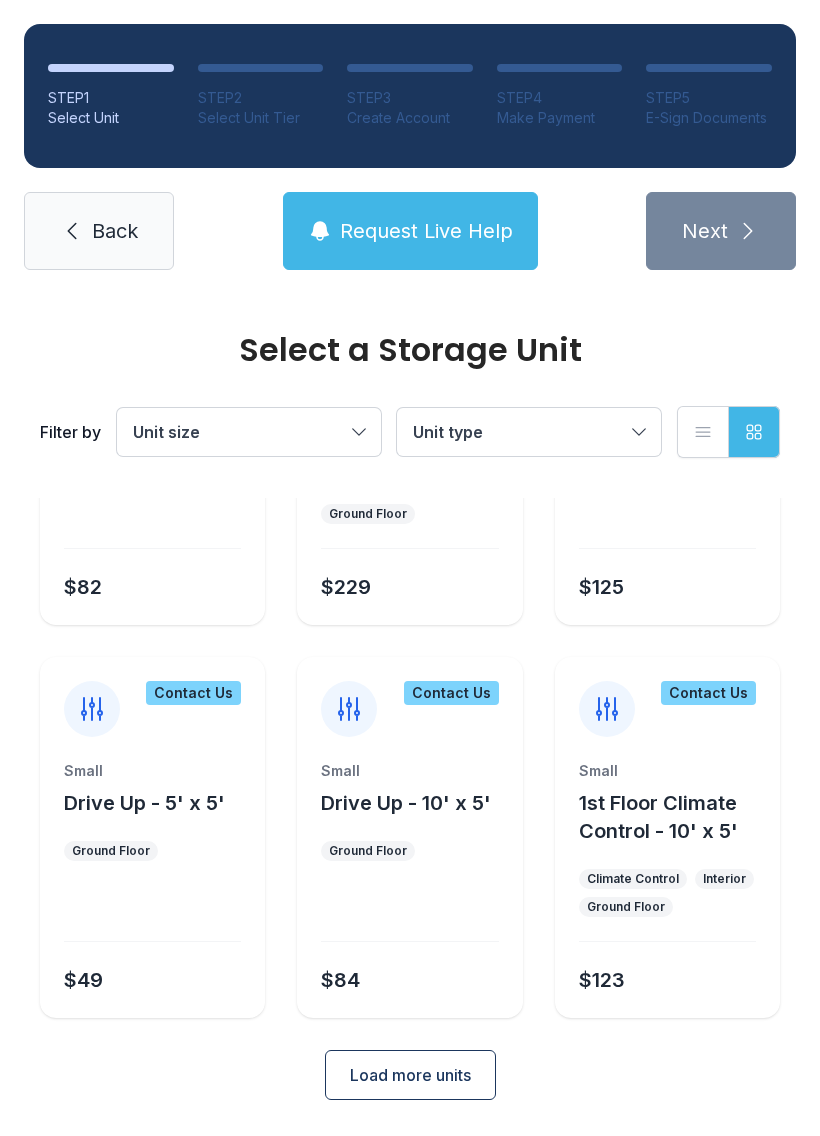 click on "Load more units" at bounding box center [410, 1075] 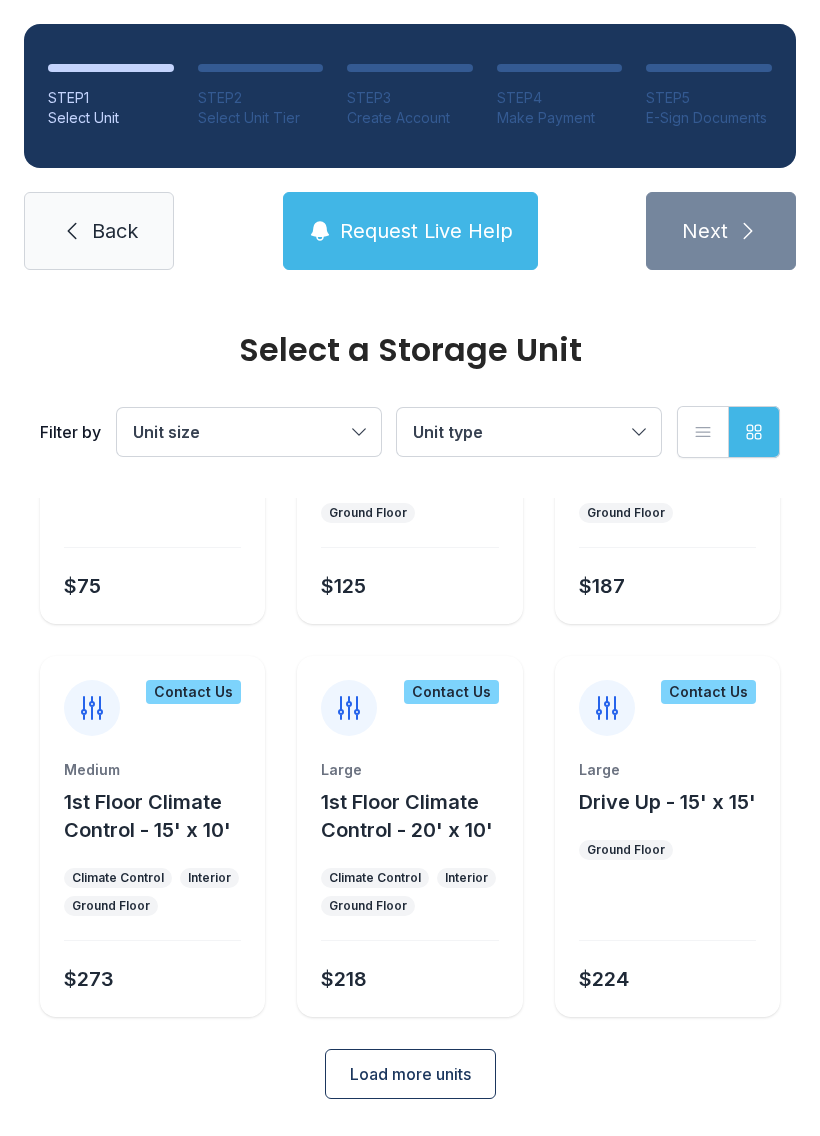 scroll, scrollTop: 2540, scrollLeft: 0, axis: vertical 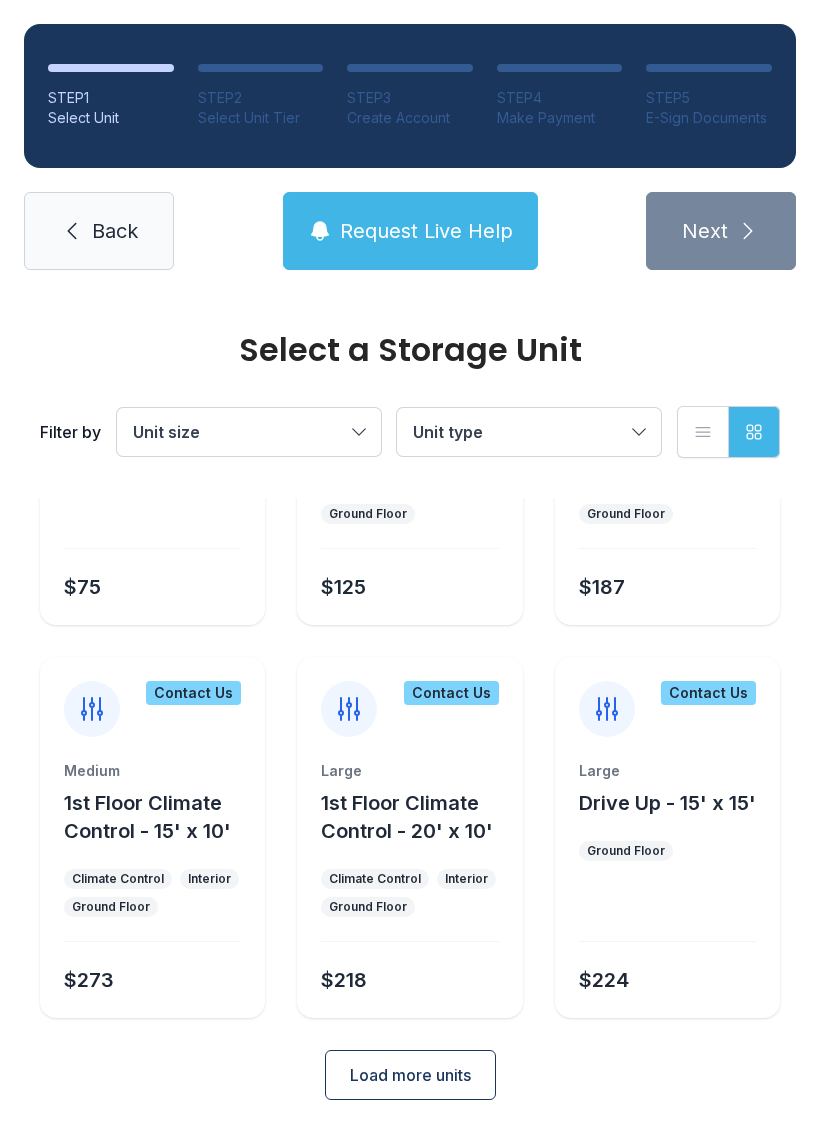 click on "Load more units" at bounding box center [410, 1075] 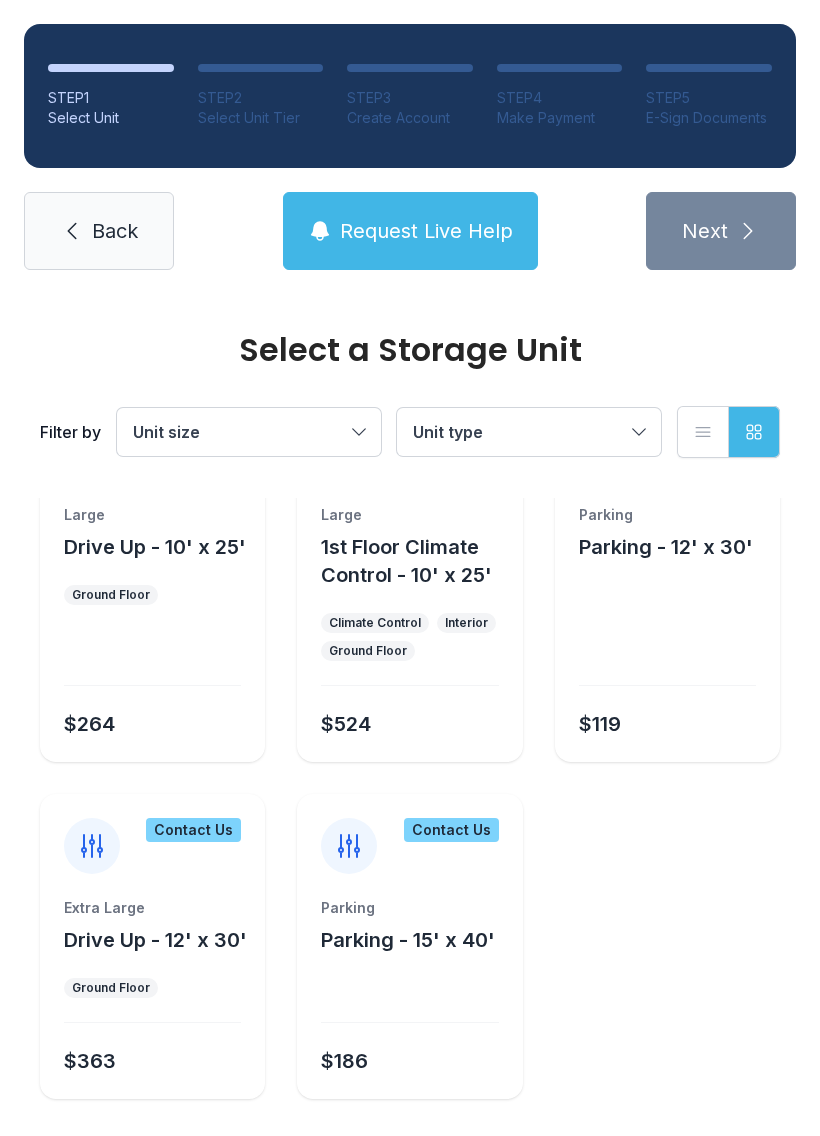 scroll, scrollTop: 3188, scrollLeft: 0, axis: vertical 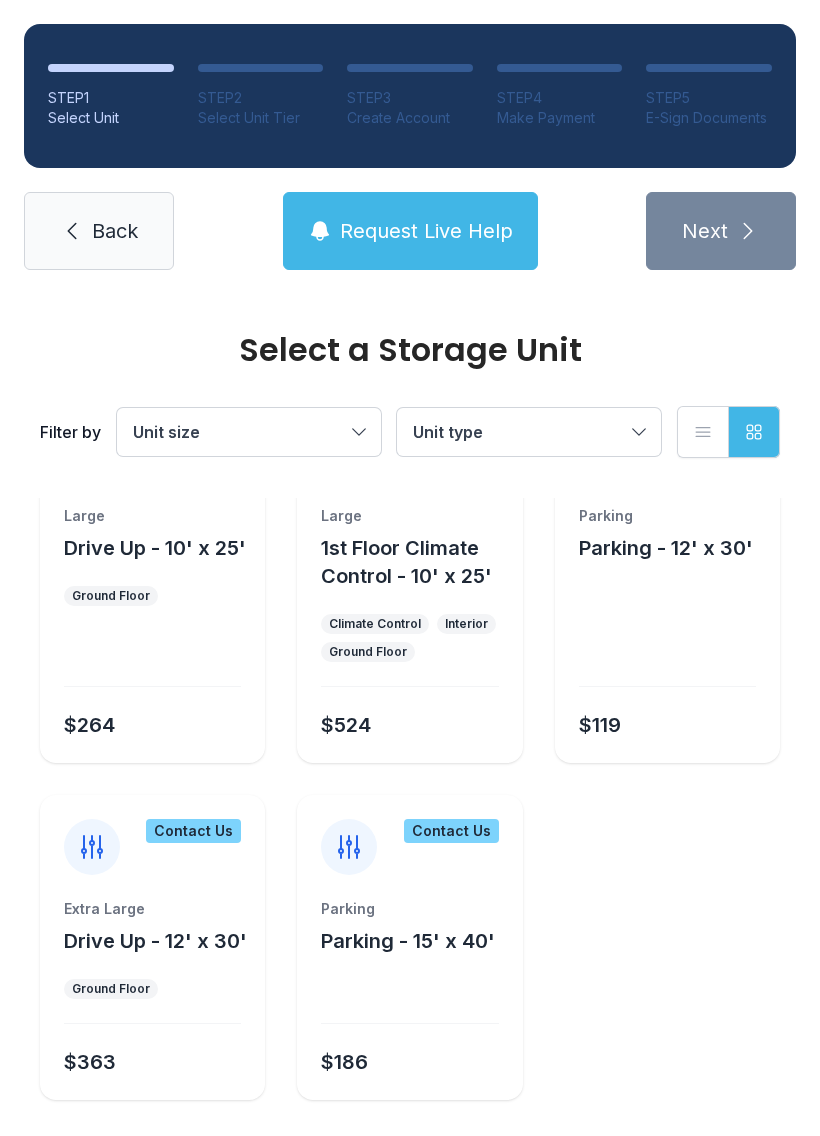 click at bounding box center [667, 648] 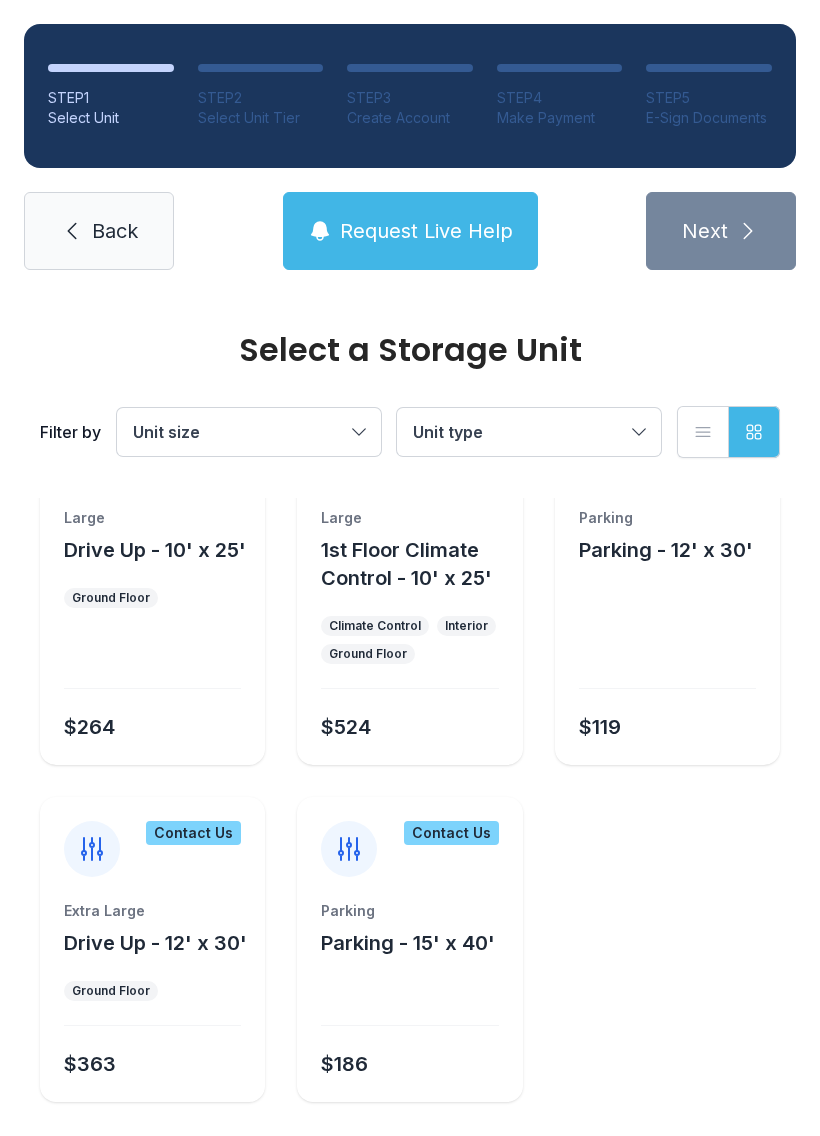 click on "Unit size" at bounding box center [239, 432] 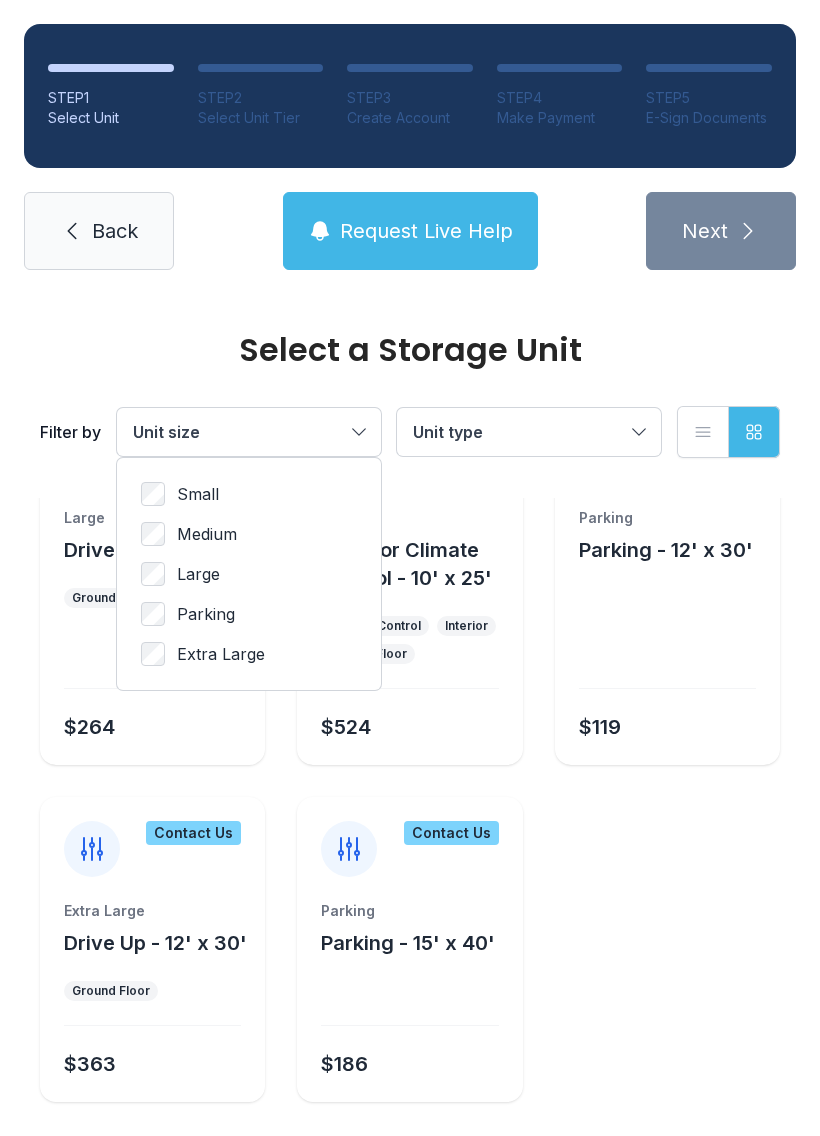 click on "Parking" at bounding box center (206, 614) 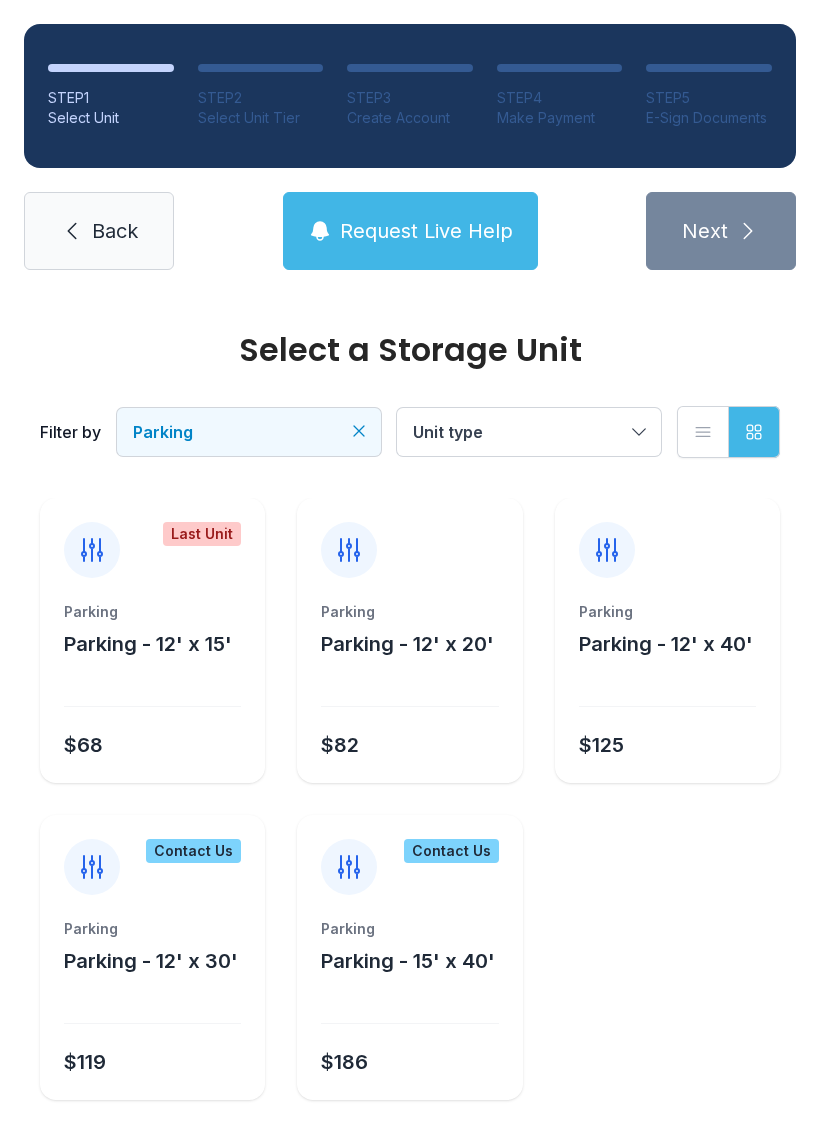 click on "Parking - 12' x 40'" at bounding box center [666, 644] 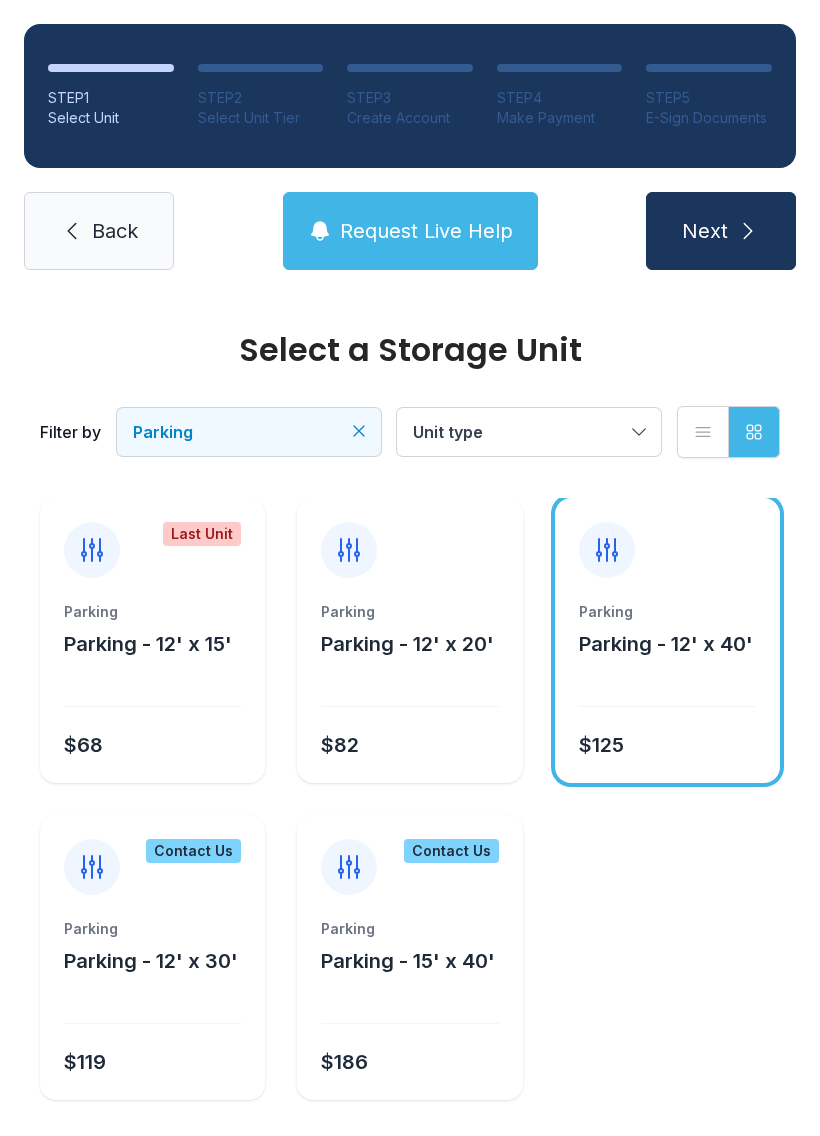 click on "Next" at bounding box center (721, 231) 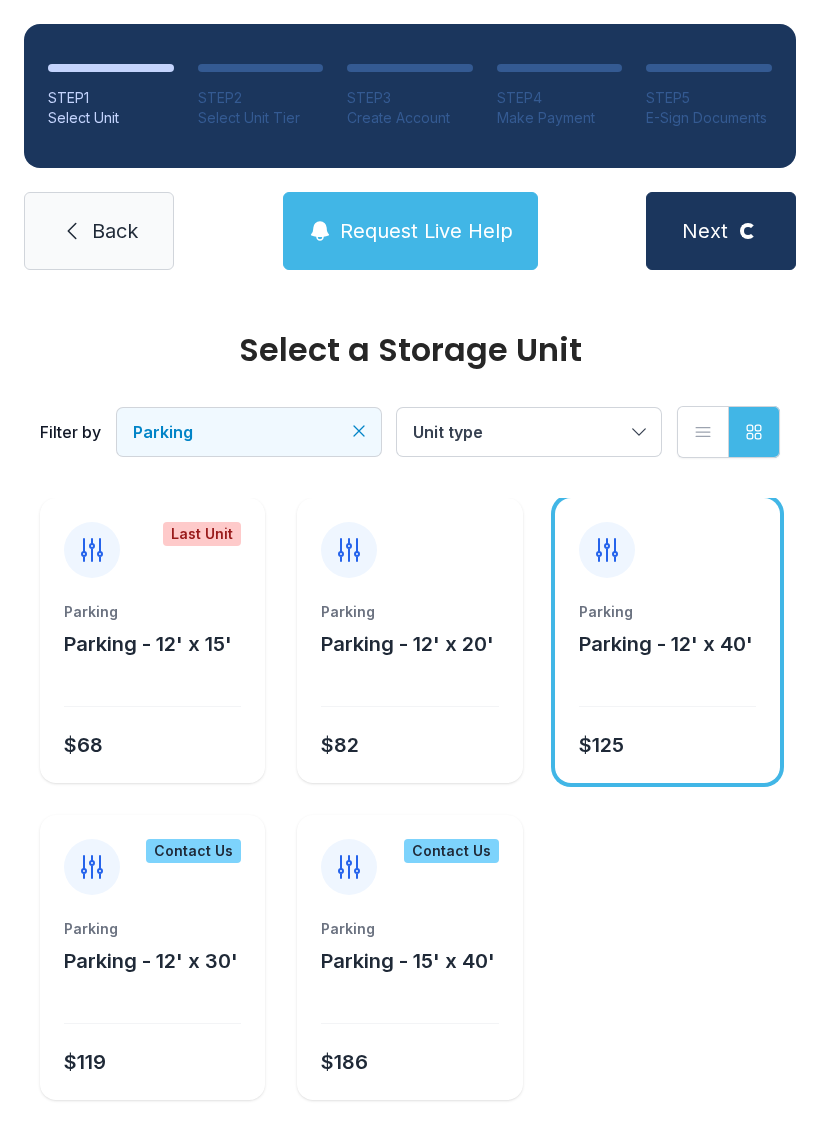 scroll, scrollTop: 0, scrollLeft: 0, axis: both 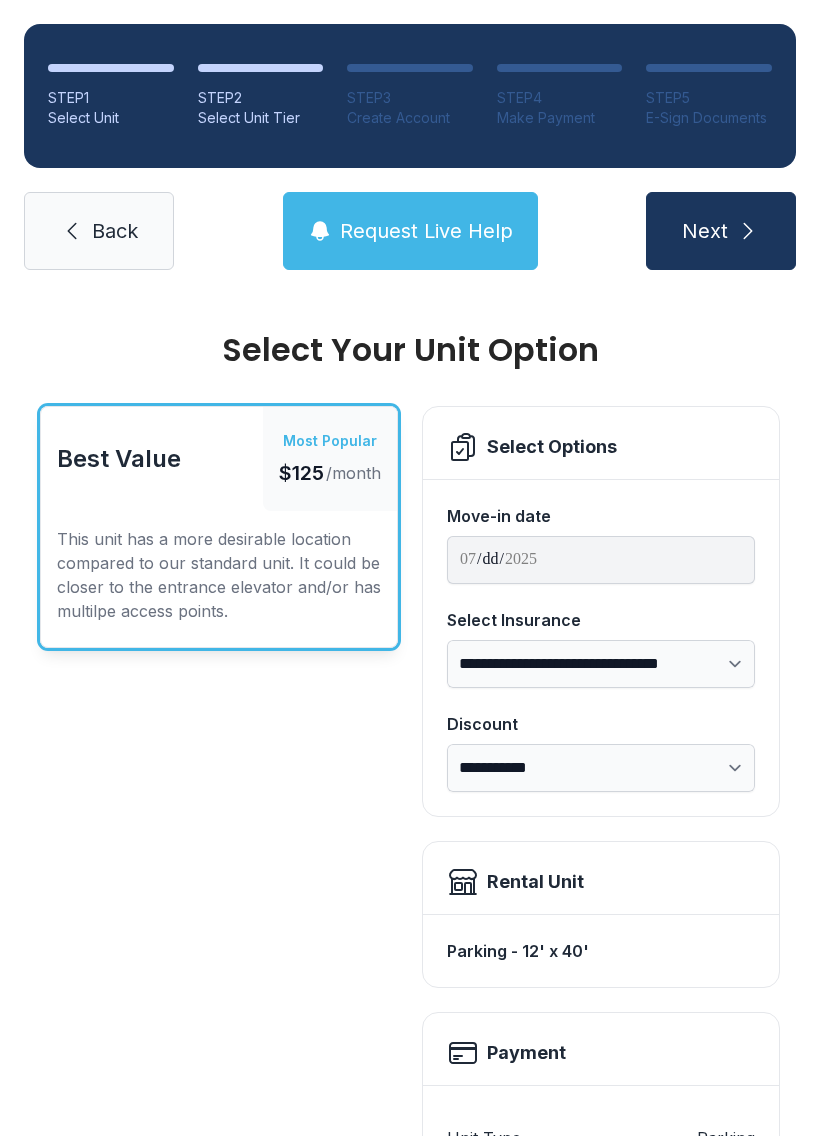 click on "Next" at bounding box center [705, 231] 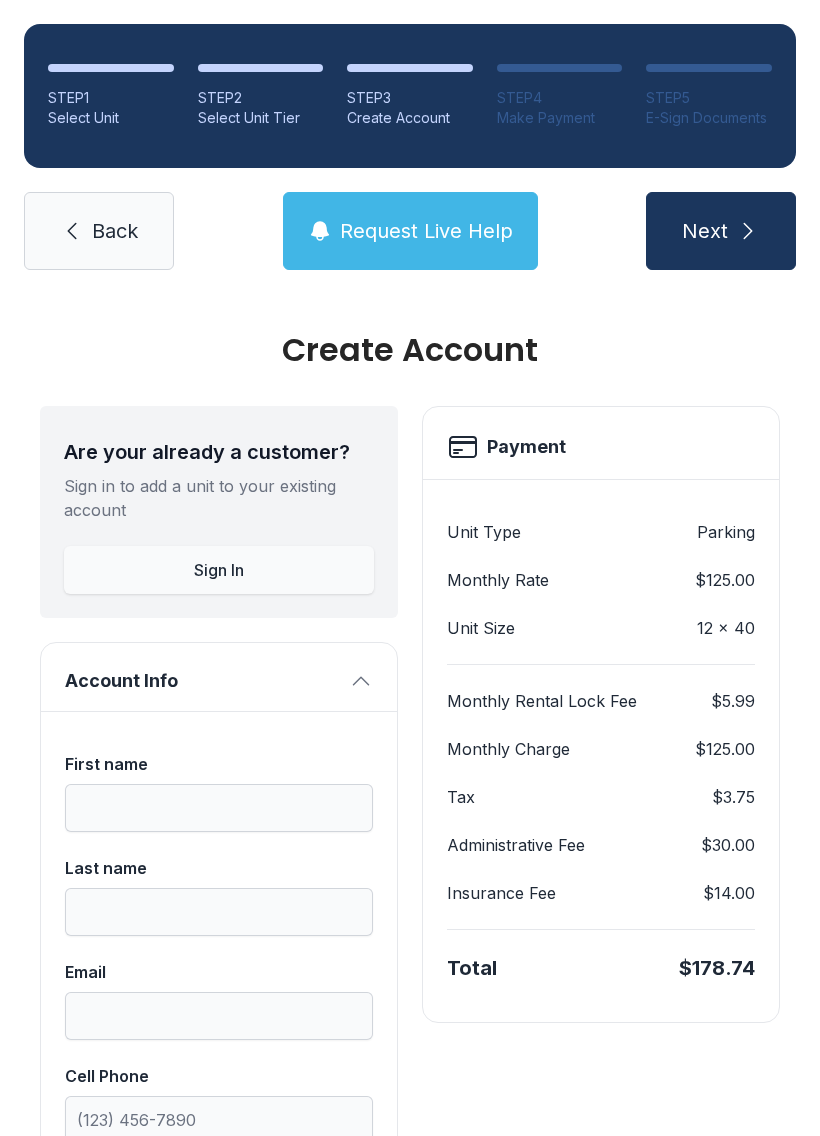 click on "Next" at bounding box center [721, 231] 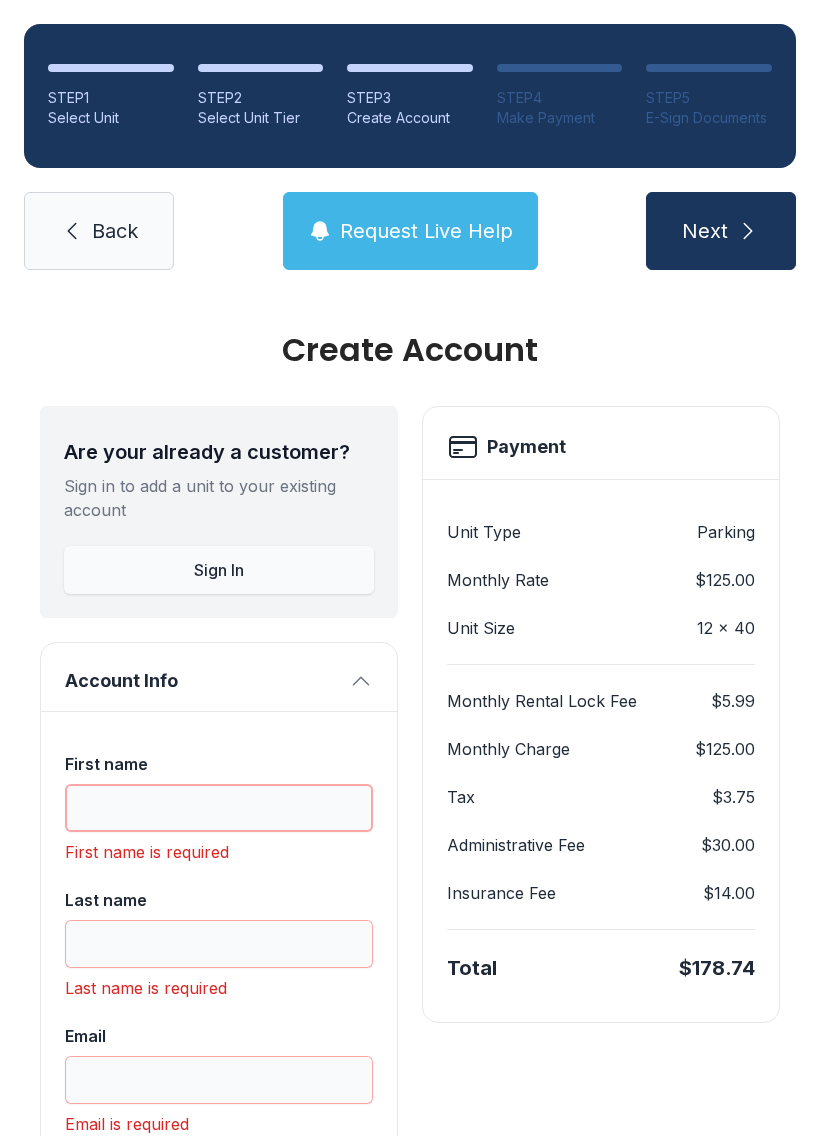 scroll, scrollTop: 44, scrollLeft: 0, axis: vertical 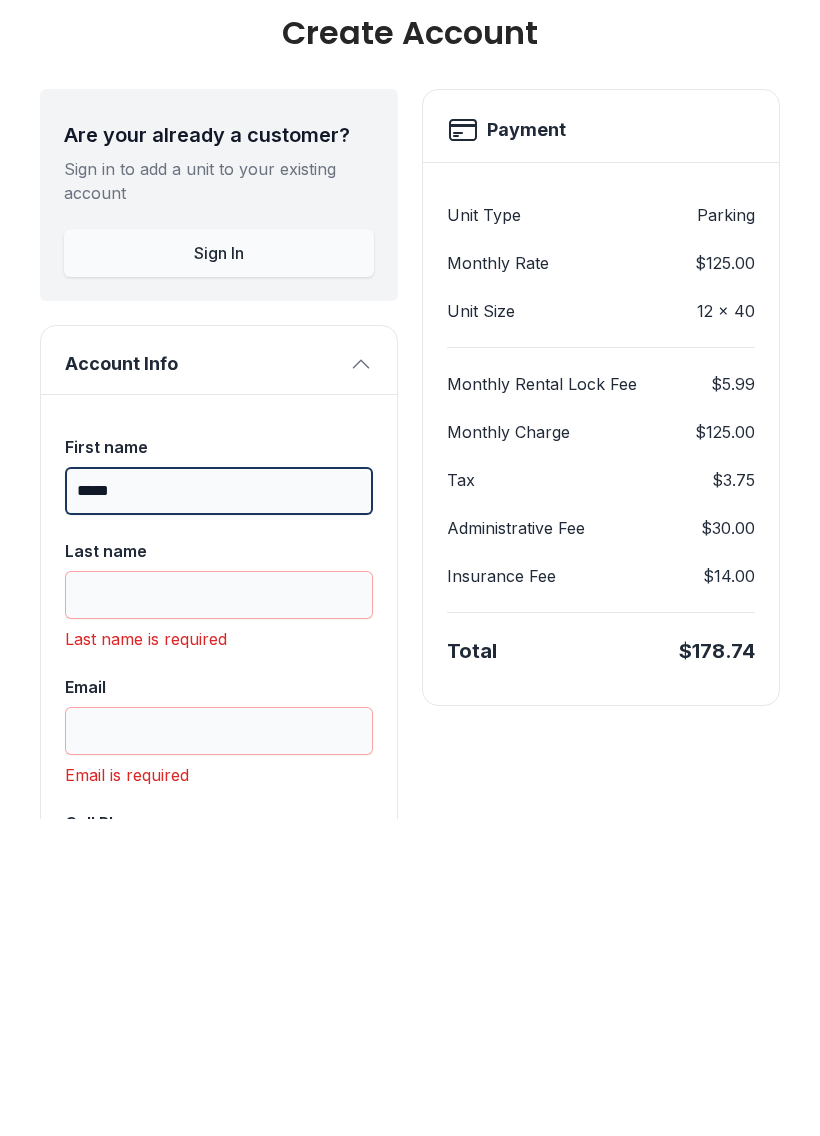 type on "*****" 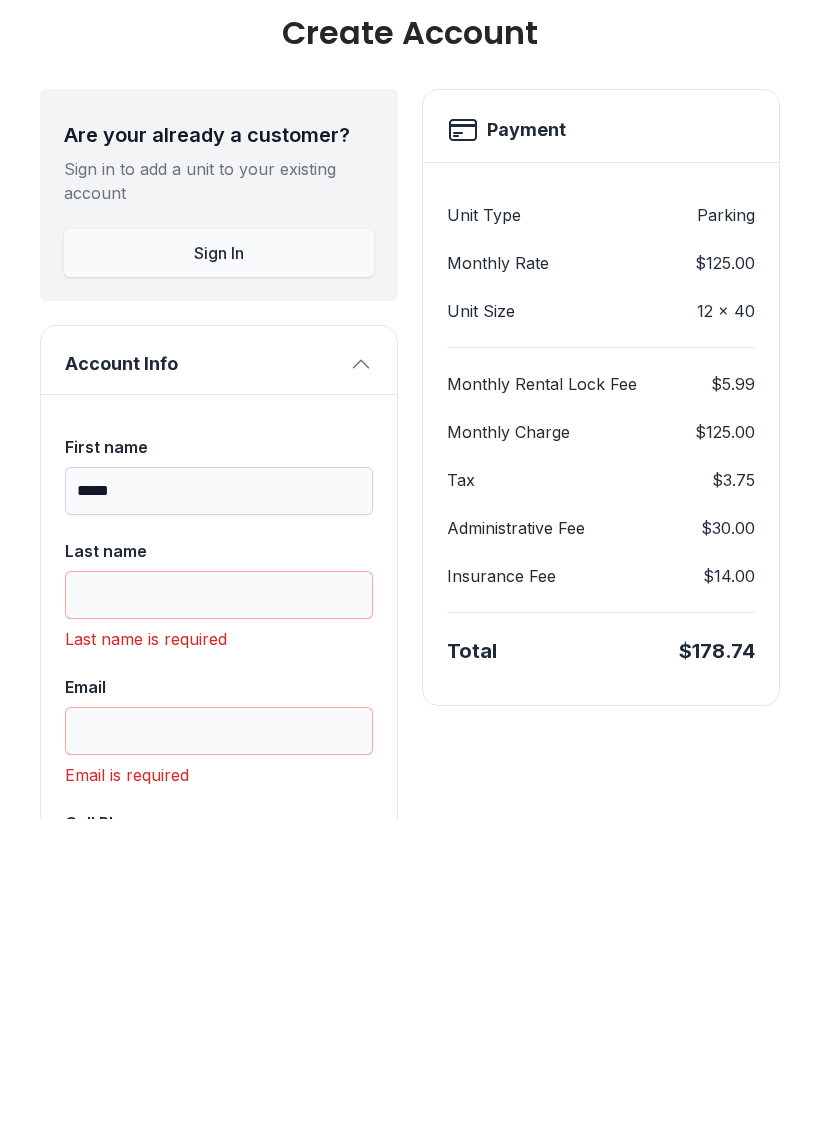 click on "Last name" at bounding box center [219, 912] 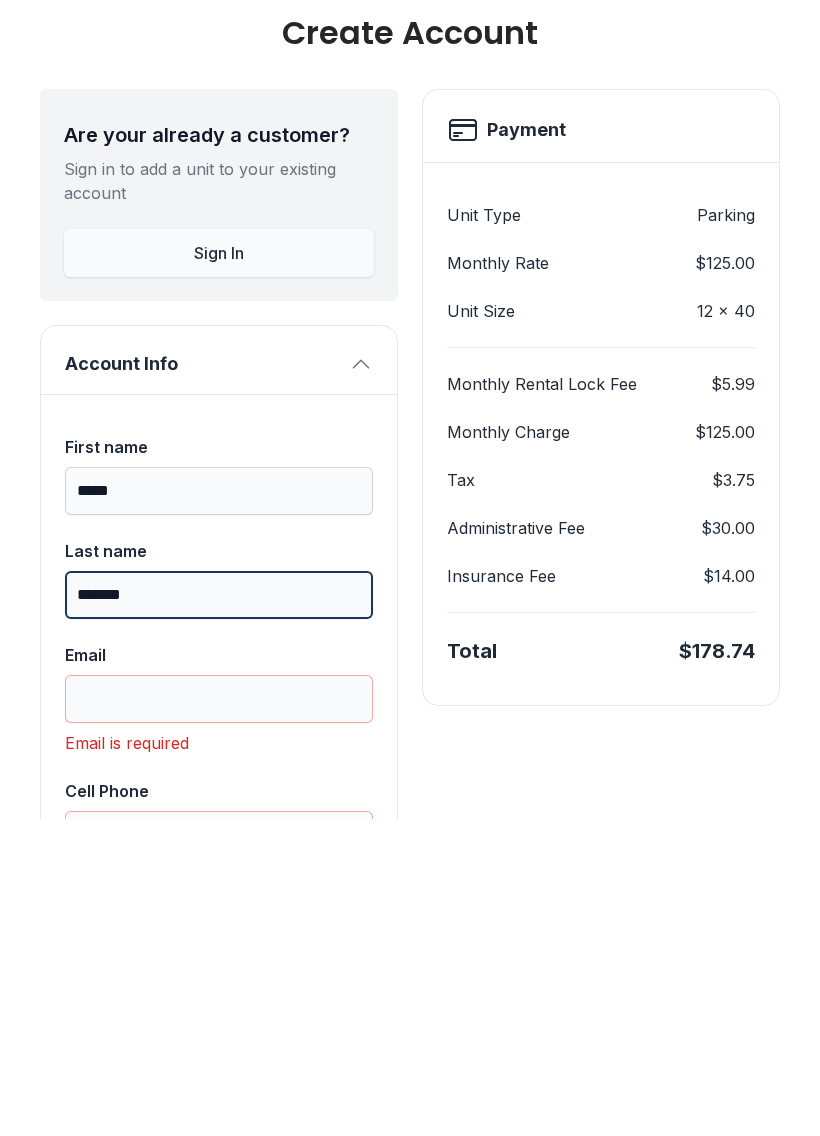 type on "*******" 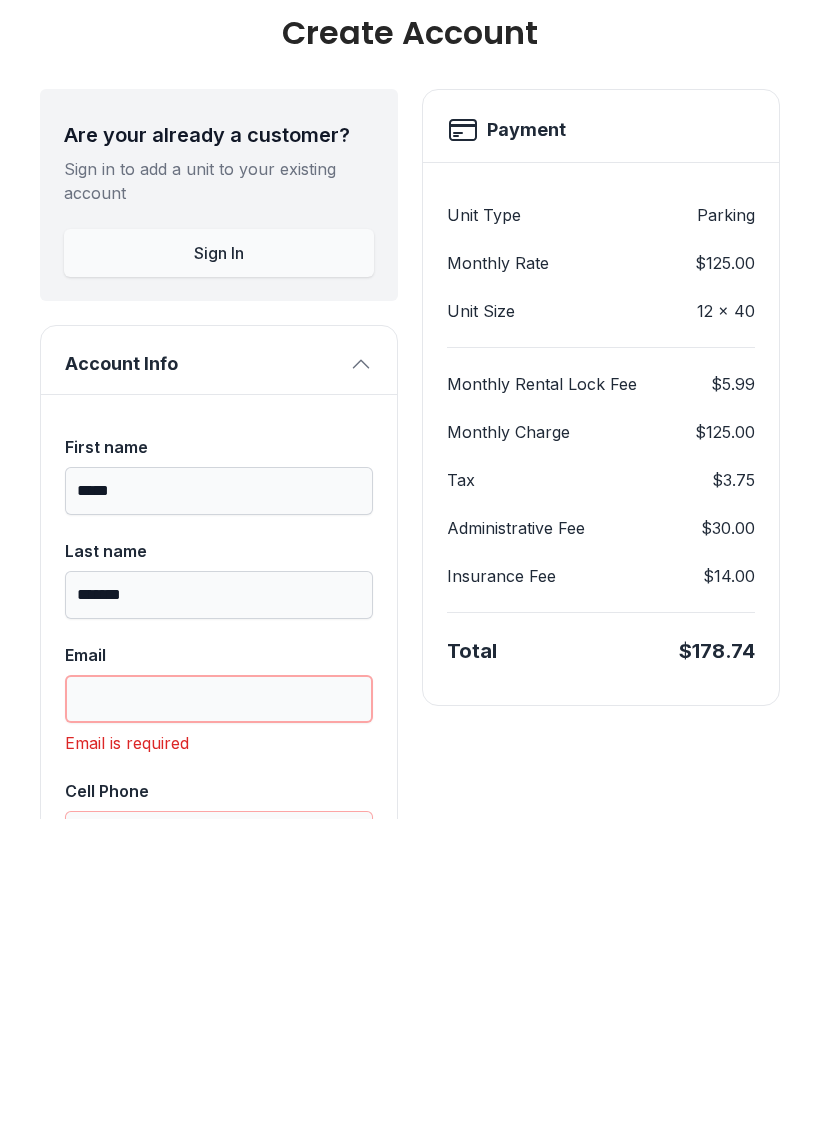 click on "Email" at bounding box center [219, 1016] 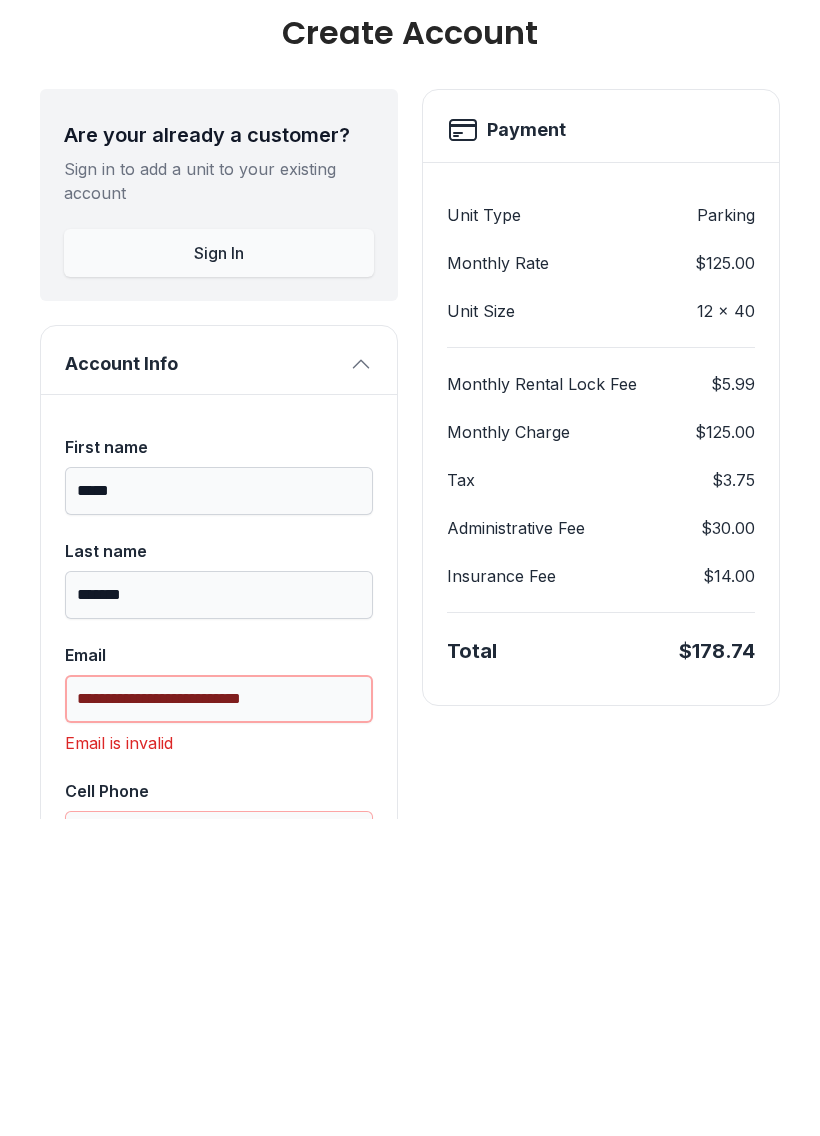 type on "**********" 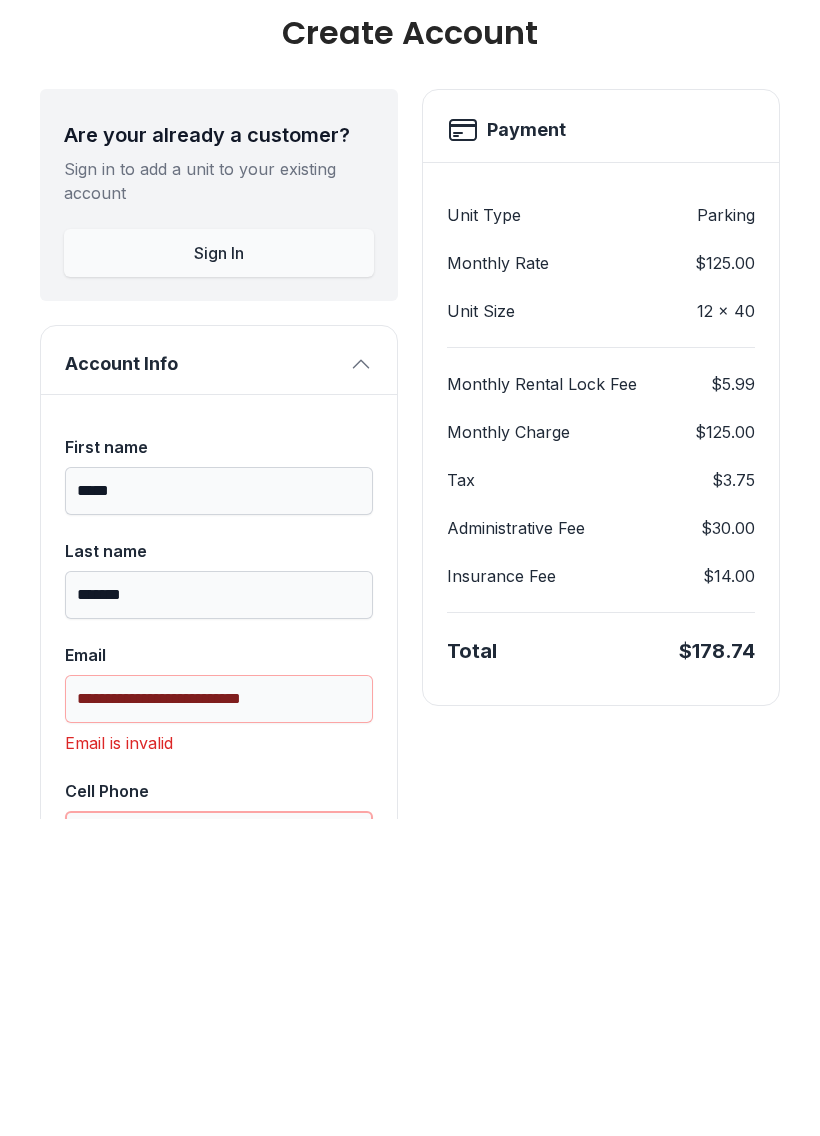 click on "Cell Phone" at bounding box center (219, 1152) 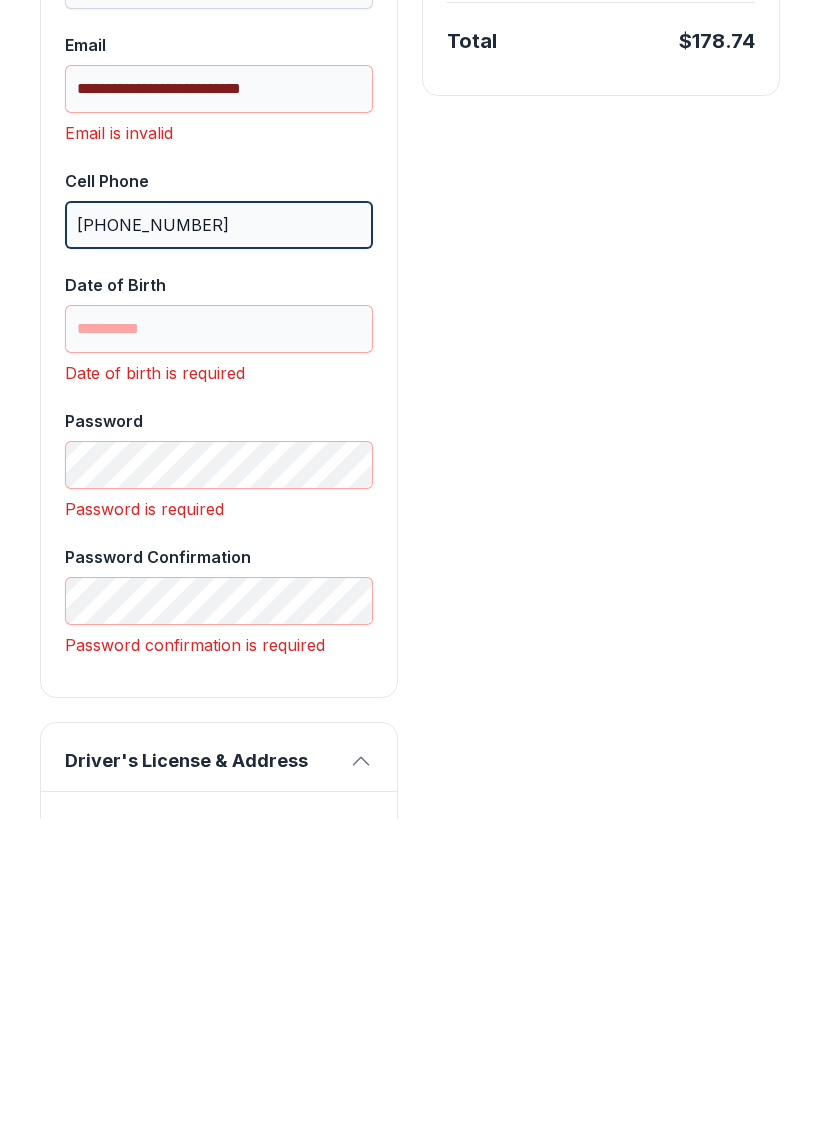 scroll, scrollTop: 616, scrollLeft: 0, axis: vertical 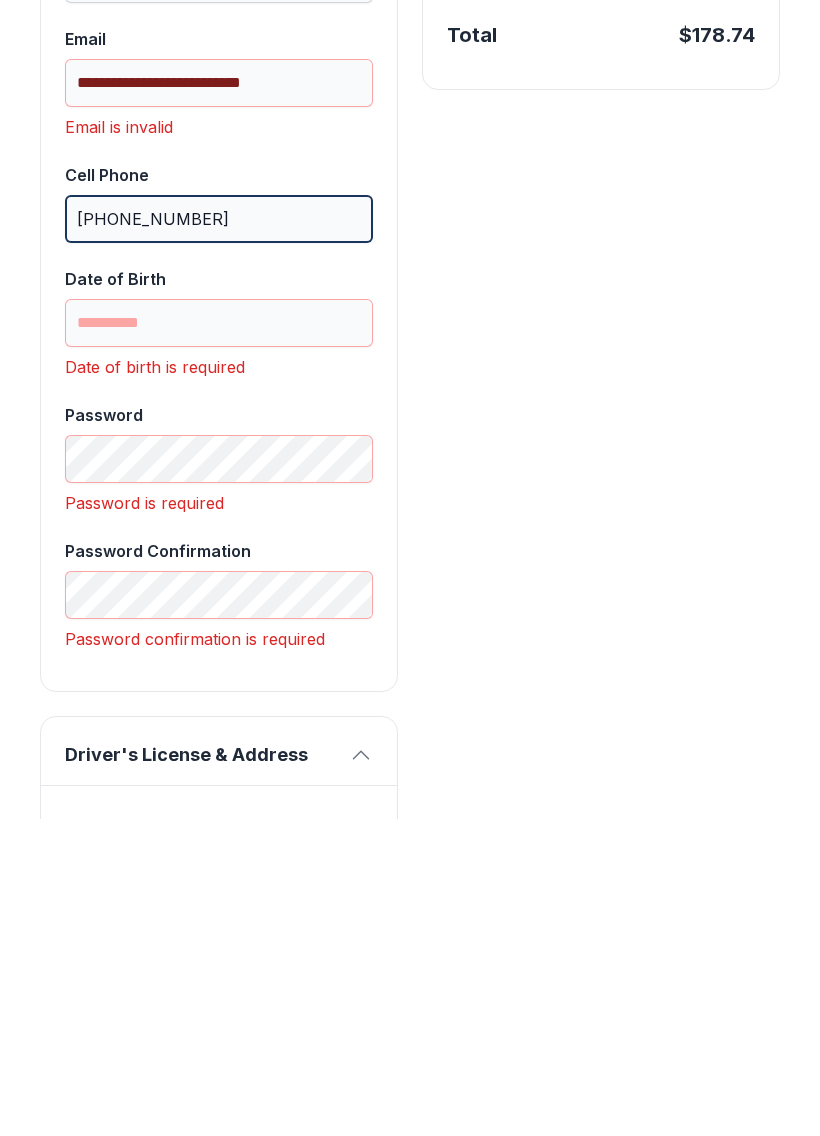 type on "[PHONE_NUMBER]" 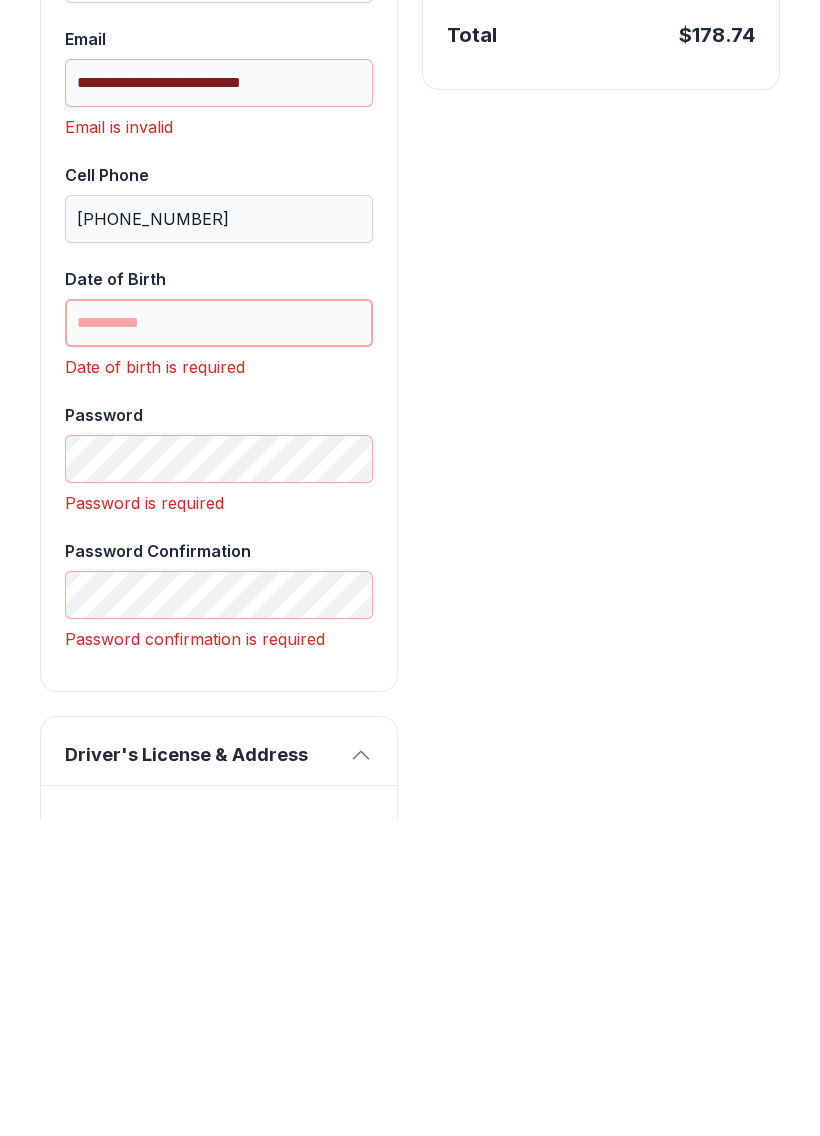 click on "Date of Birth" at bounding box center [219, 640] 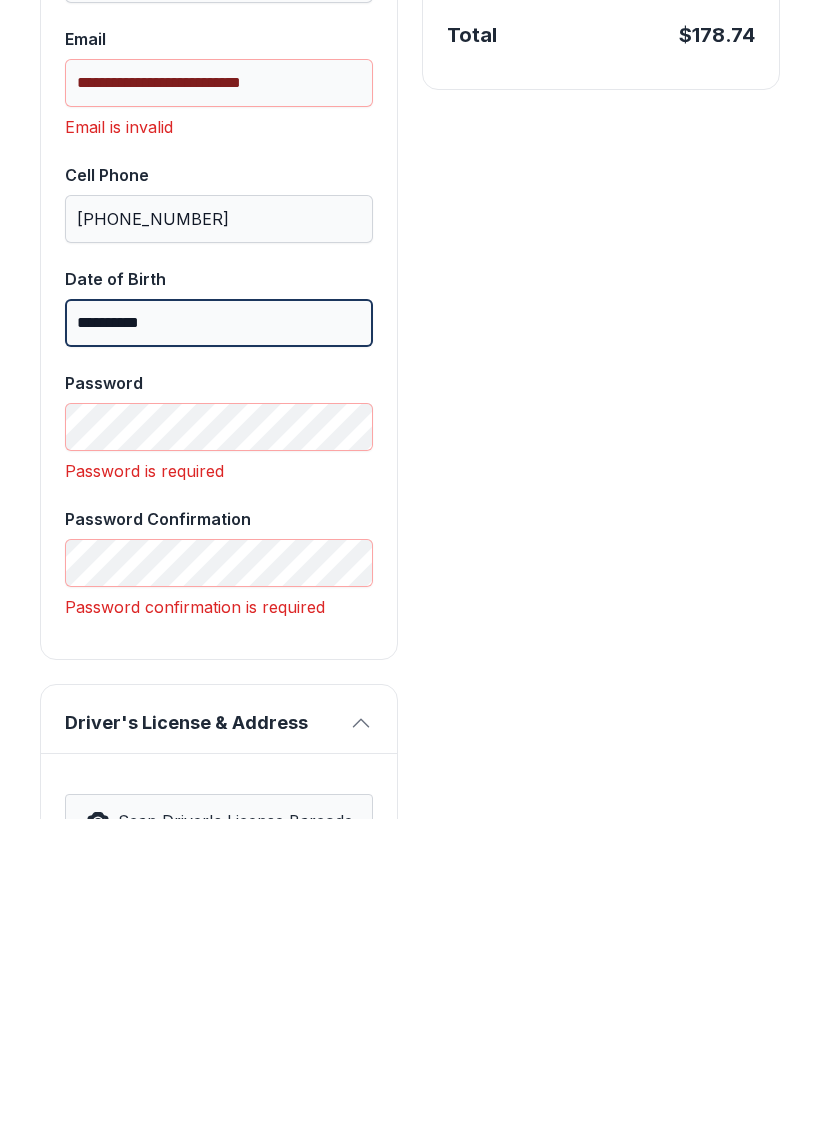 type on "**********" 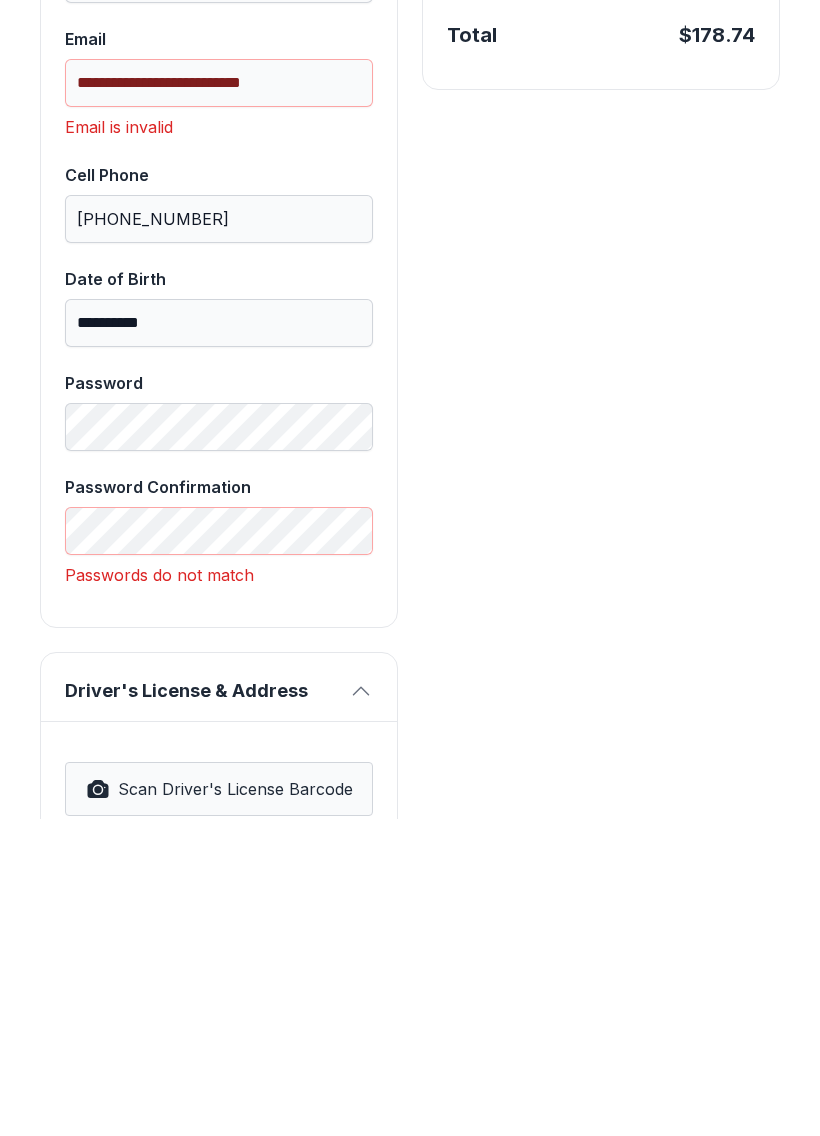 click on "Driver's License & Address" at bounding box center [219, 1004] 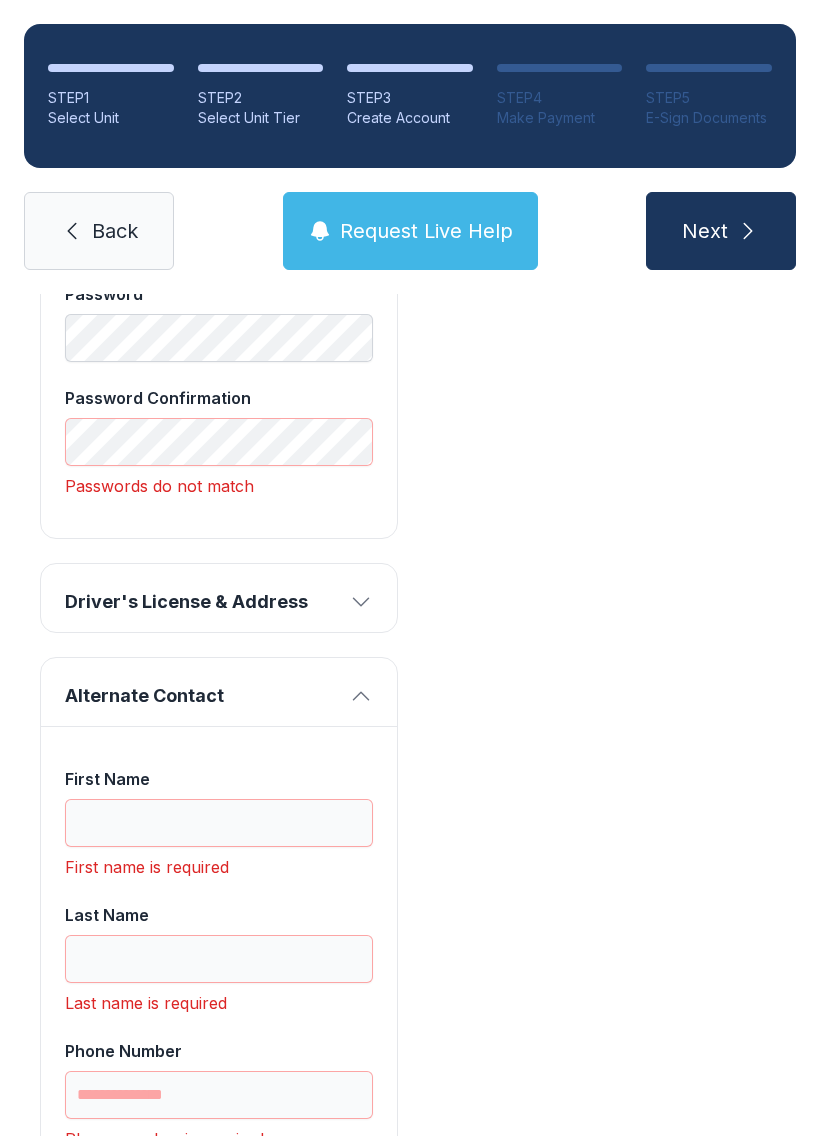 scroll, scrollTop: 1020, scrollLeft: 0, axis: vertical 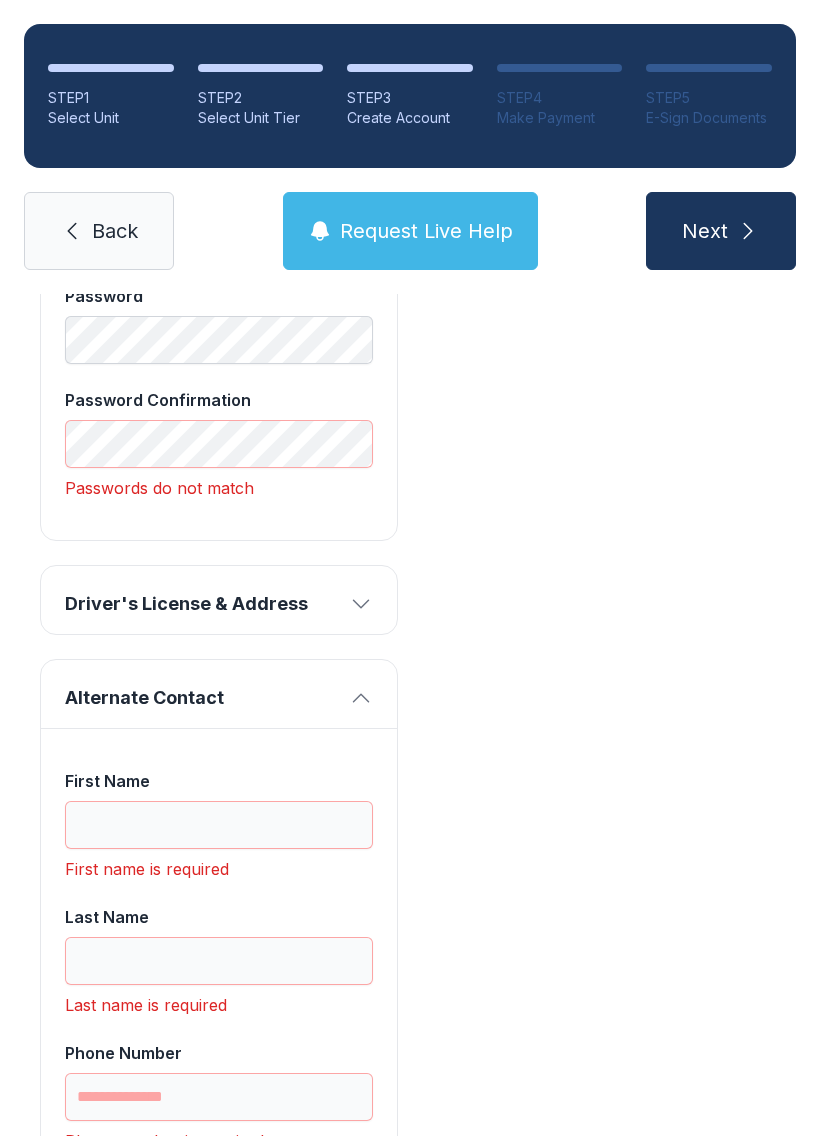 click on "Driver's License & Address" at bounding box center (203, 604) 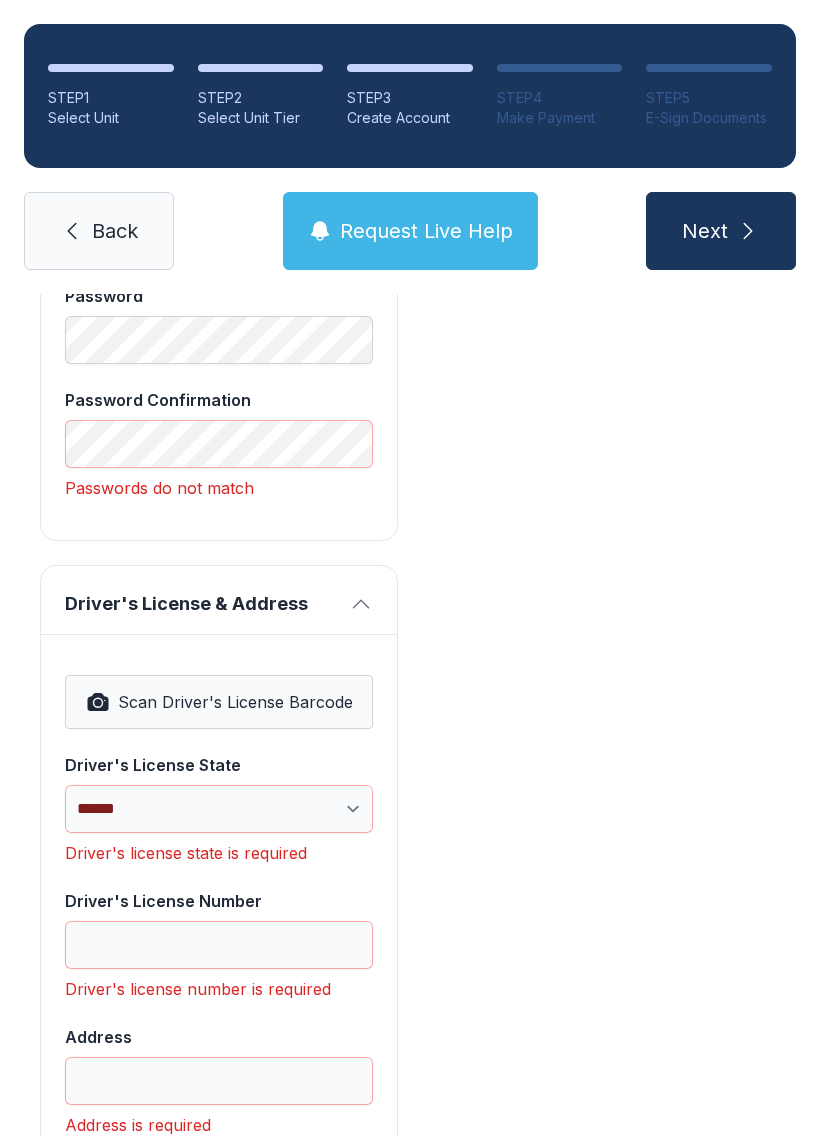 click on "Payment Unit Type Parking Monthly Rate $125.00 Unit Size 12 x 40 Monthly Rental Lock Fee $5.99 Monthly Charge $125.00 Tax $3.75 Administrative Fee $30.00 Insurance Fee $14.00 Total $178.74" at bounding box center [601, 761] 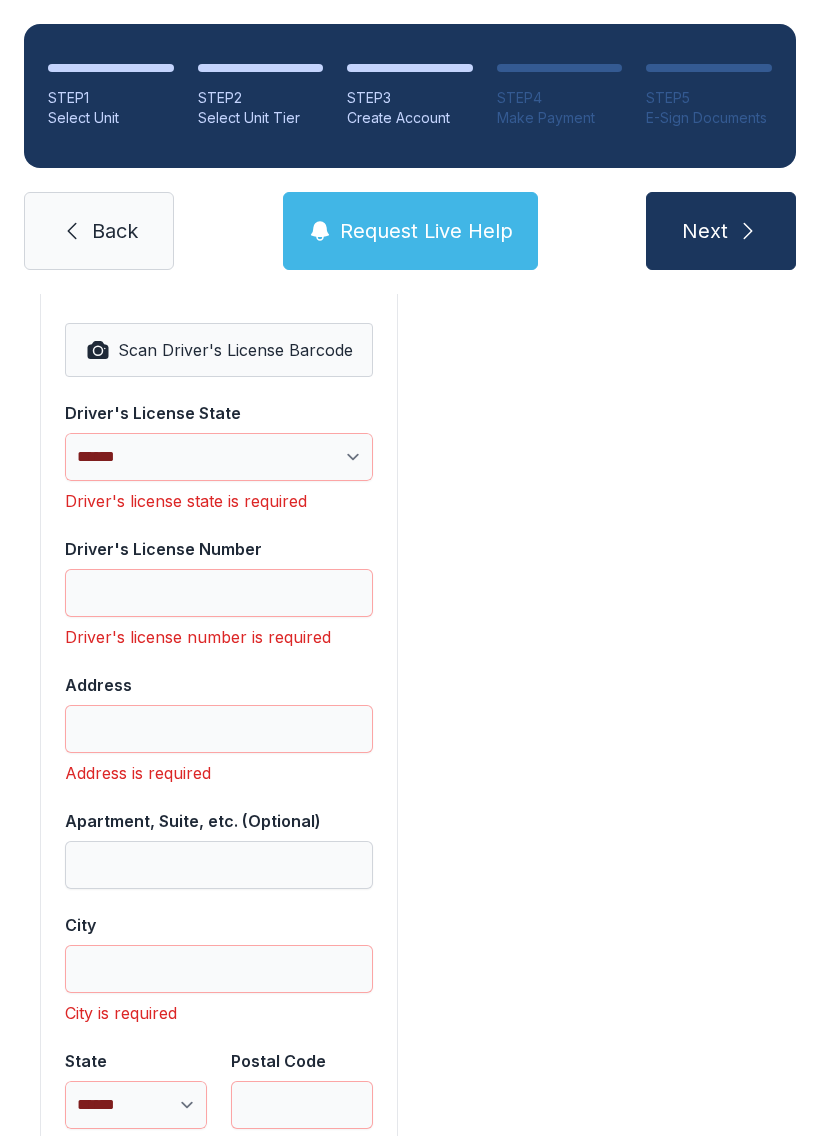 scroll, scrollTop: 1337, scrollLeft: 0, axis: vertical 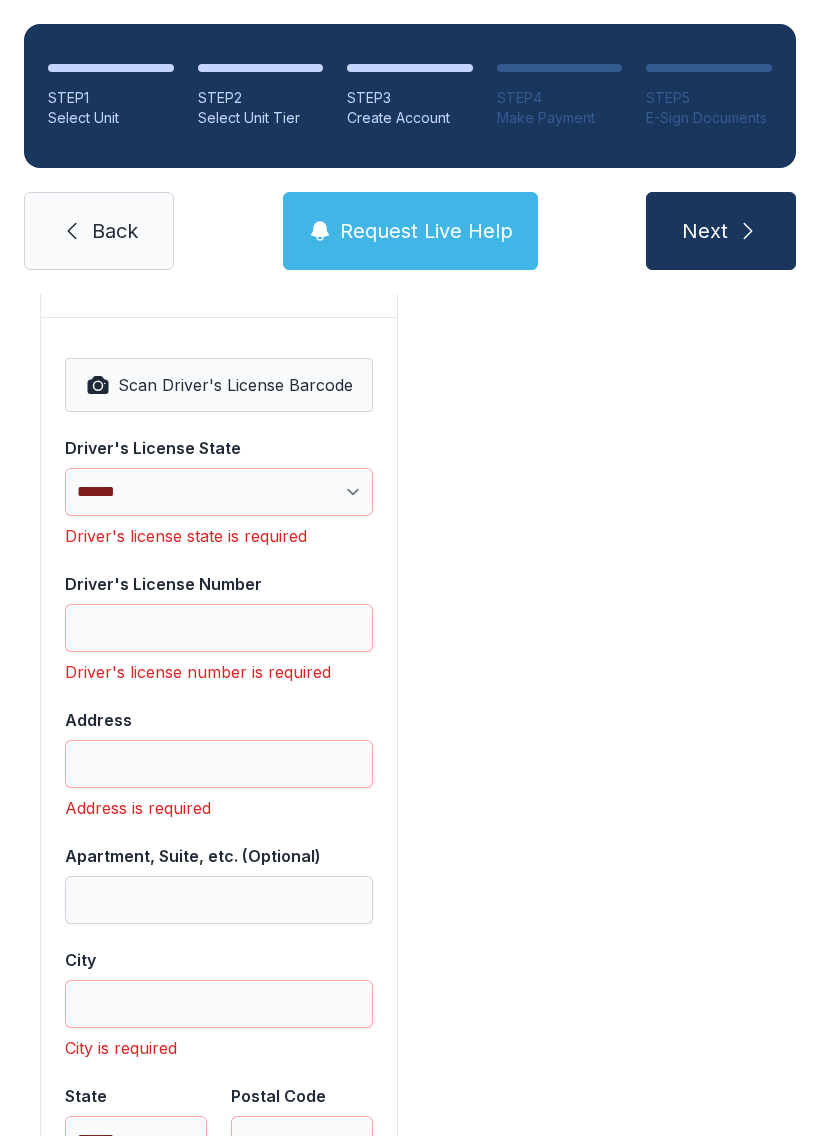 click 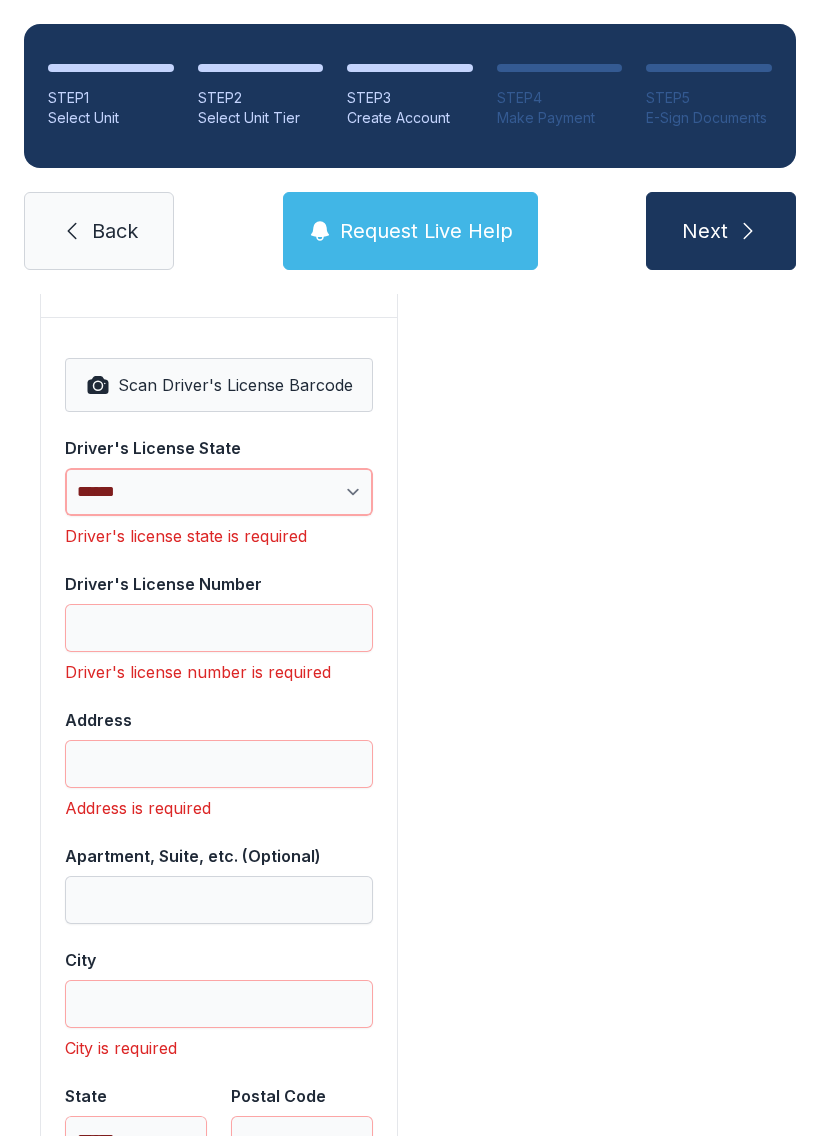 click on "**********" at bounding box center [219, 492] 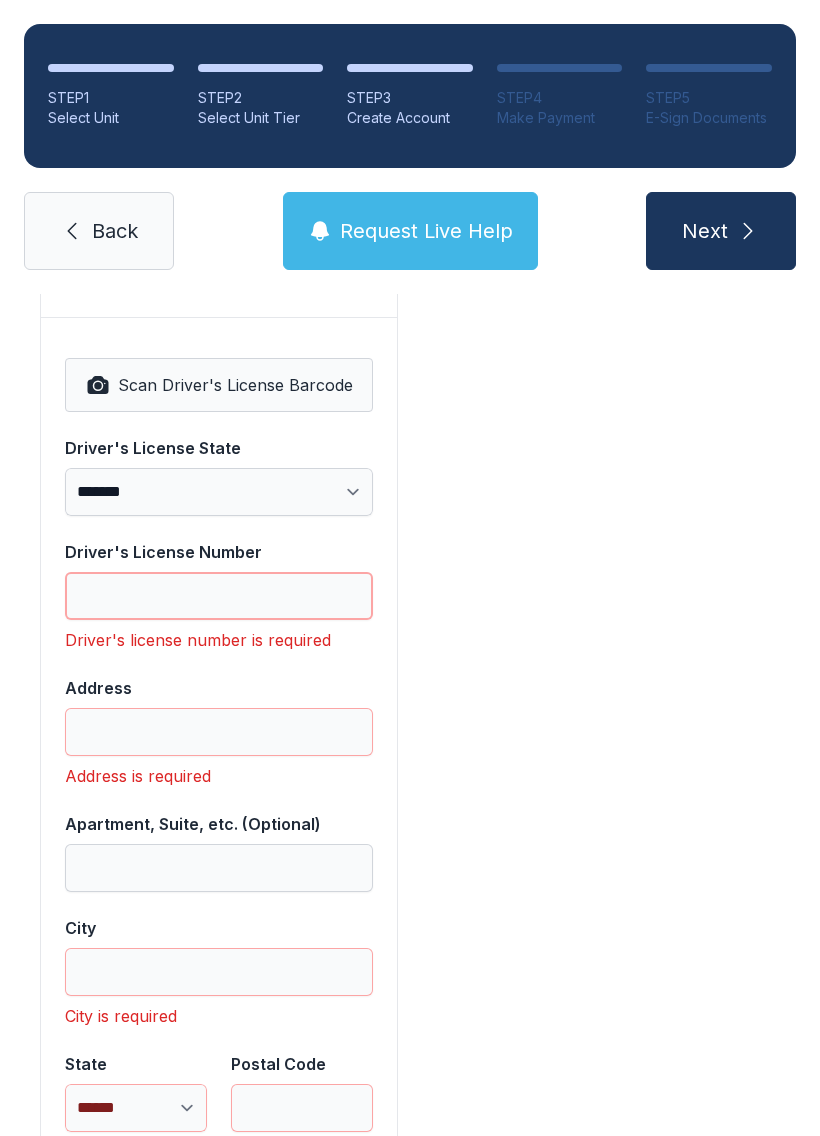 click on "Driver's License Number" at bounding box center (219, 596) 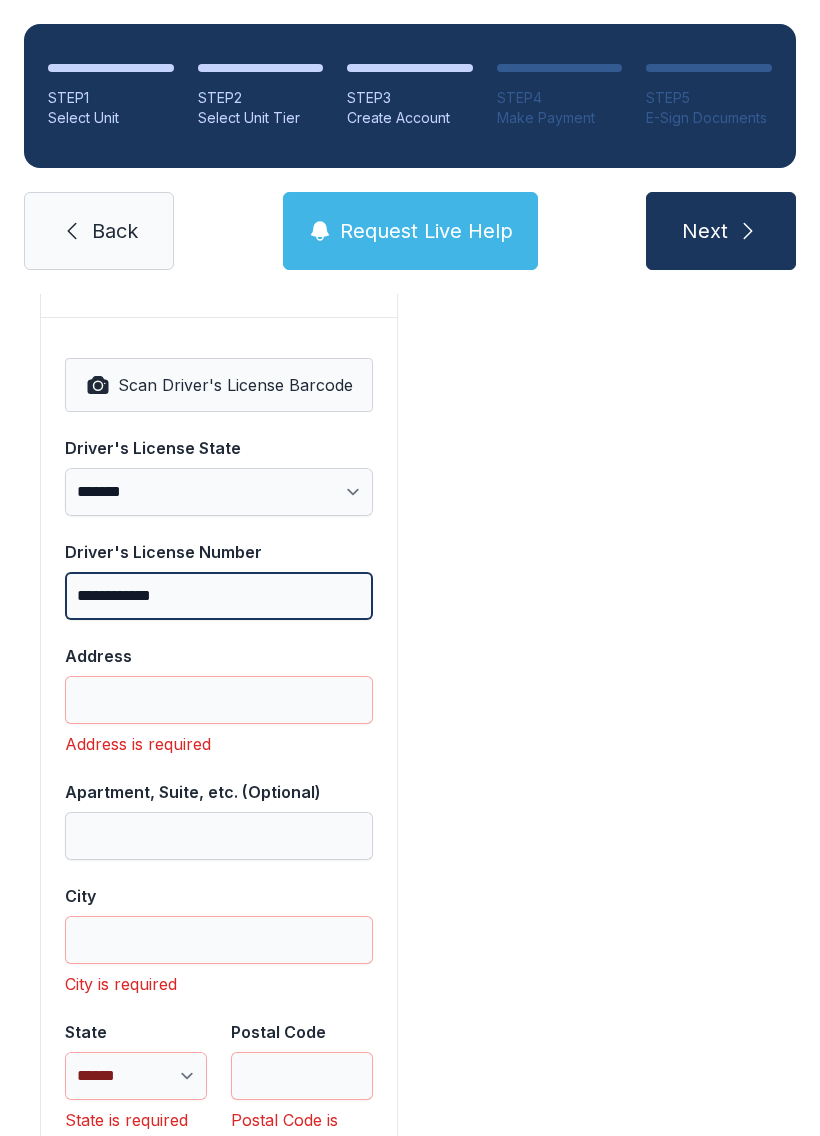type on "**********" 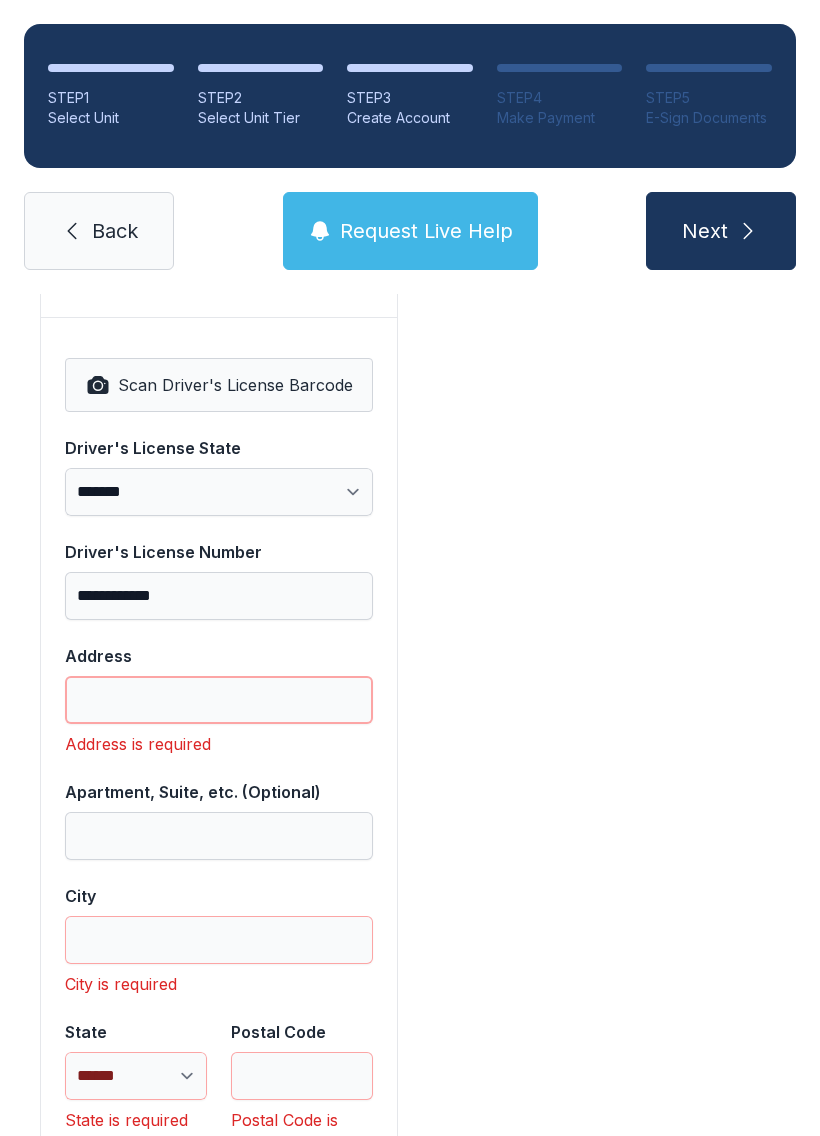 click on "Address" at bounding box center [219, 700] 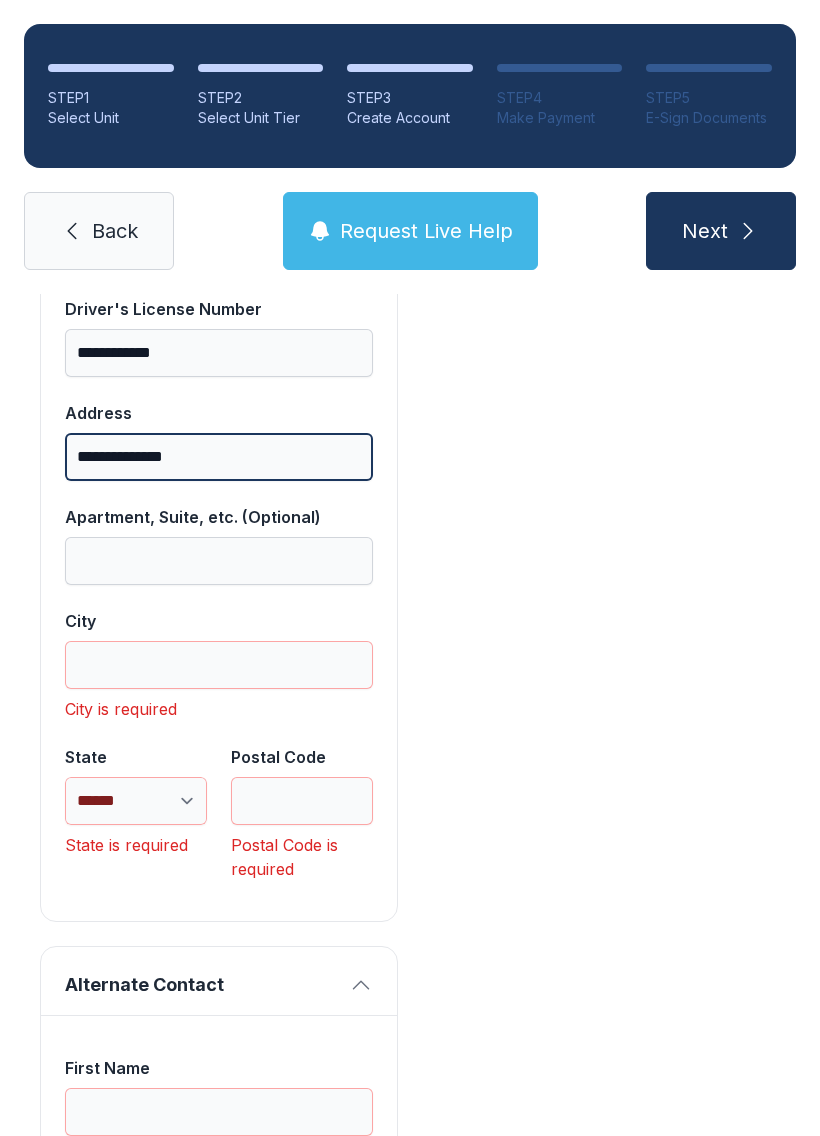 scroll, scrollTop: 1591, scrollLeft: 0, axis: vertical 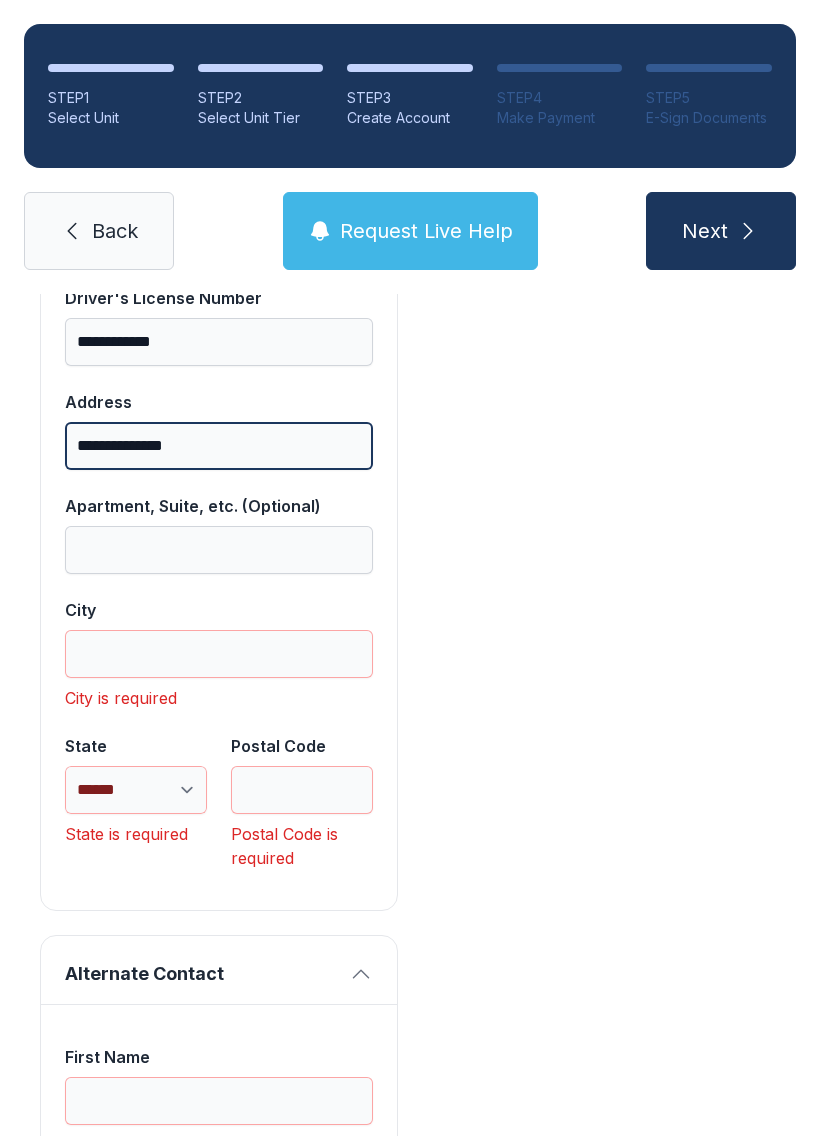 type on "**********" 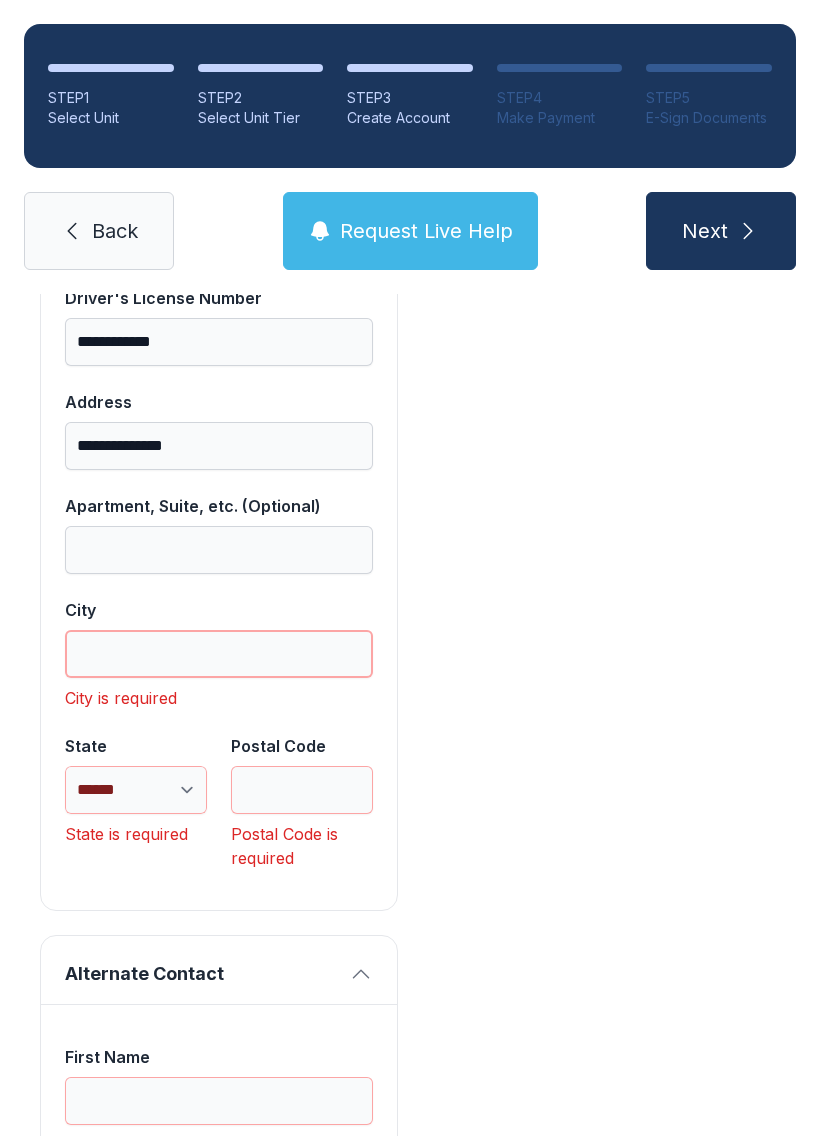 click on "City" at bounding box center (219, 654) 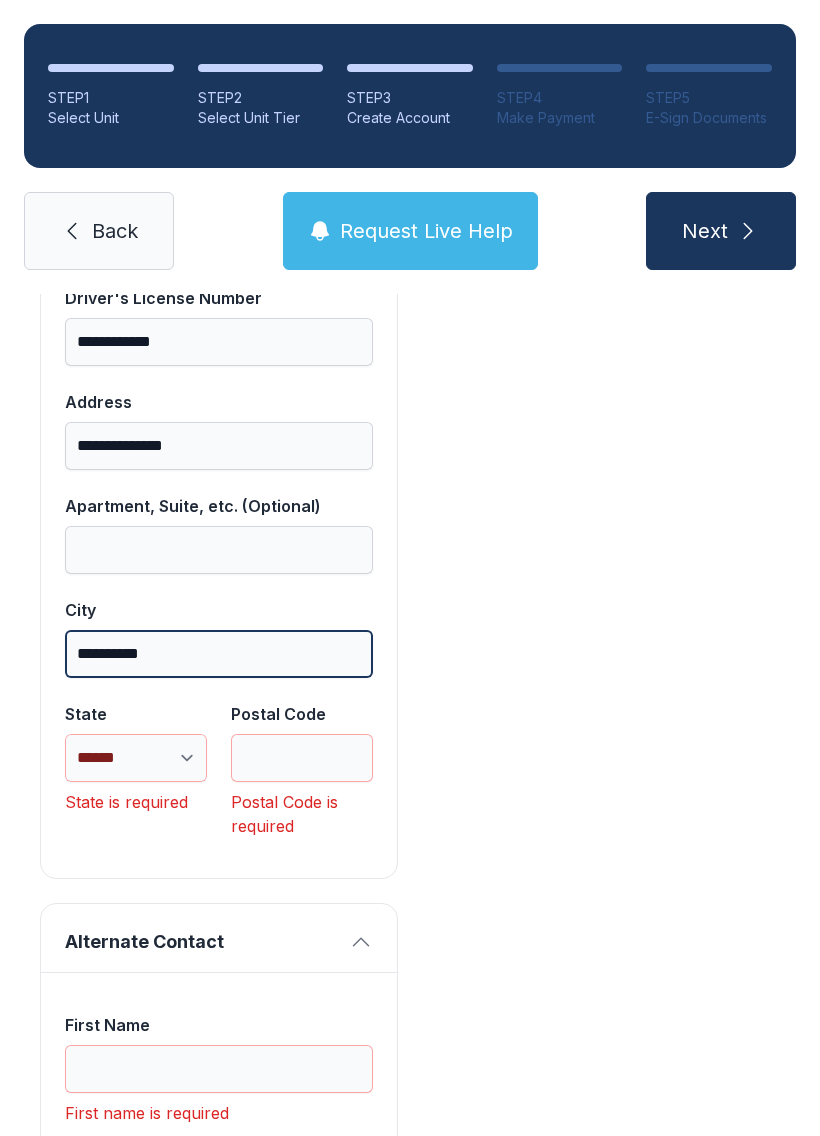 type on "**********" 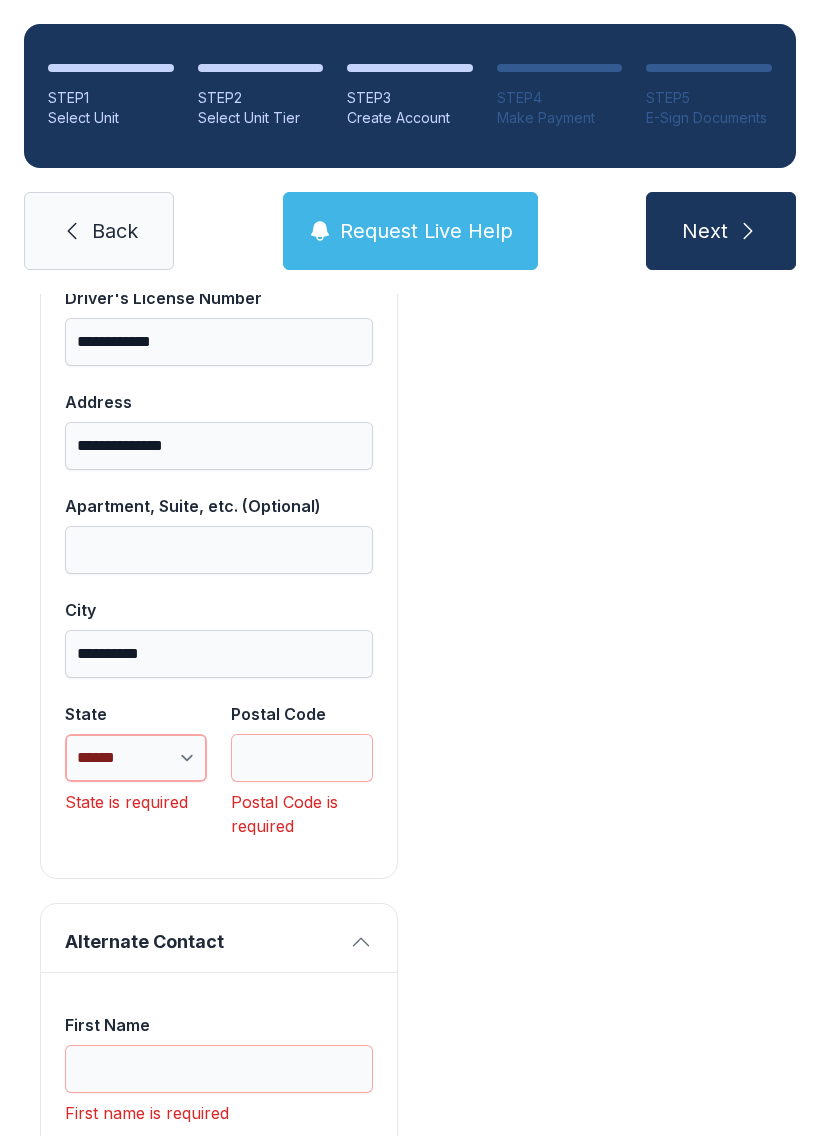 click on "**********" at bounding box center (136, 758) 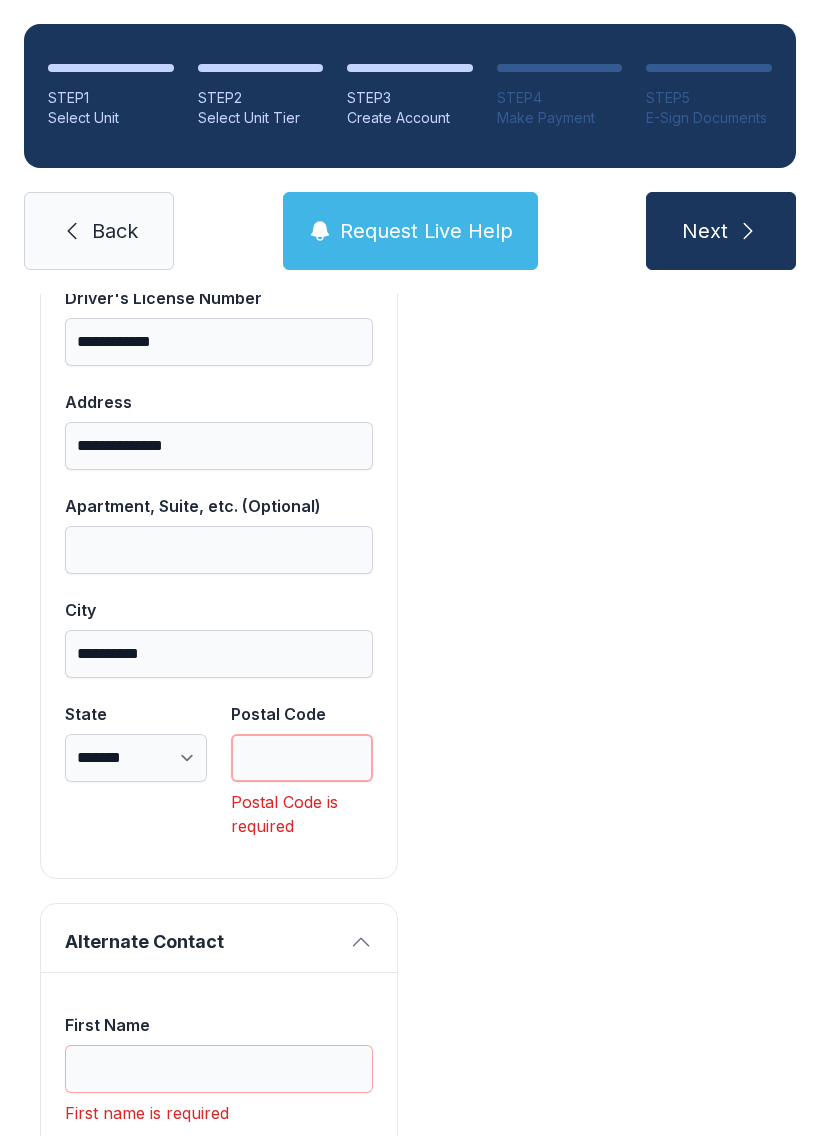 click on "Postal Code" at bounding box center [302, 758] 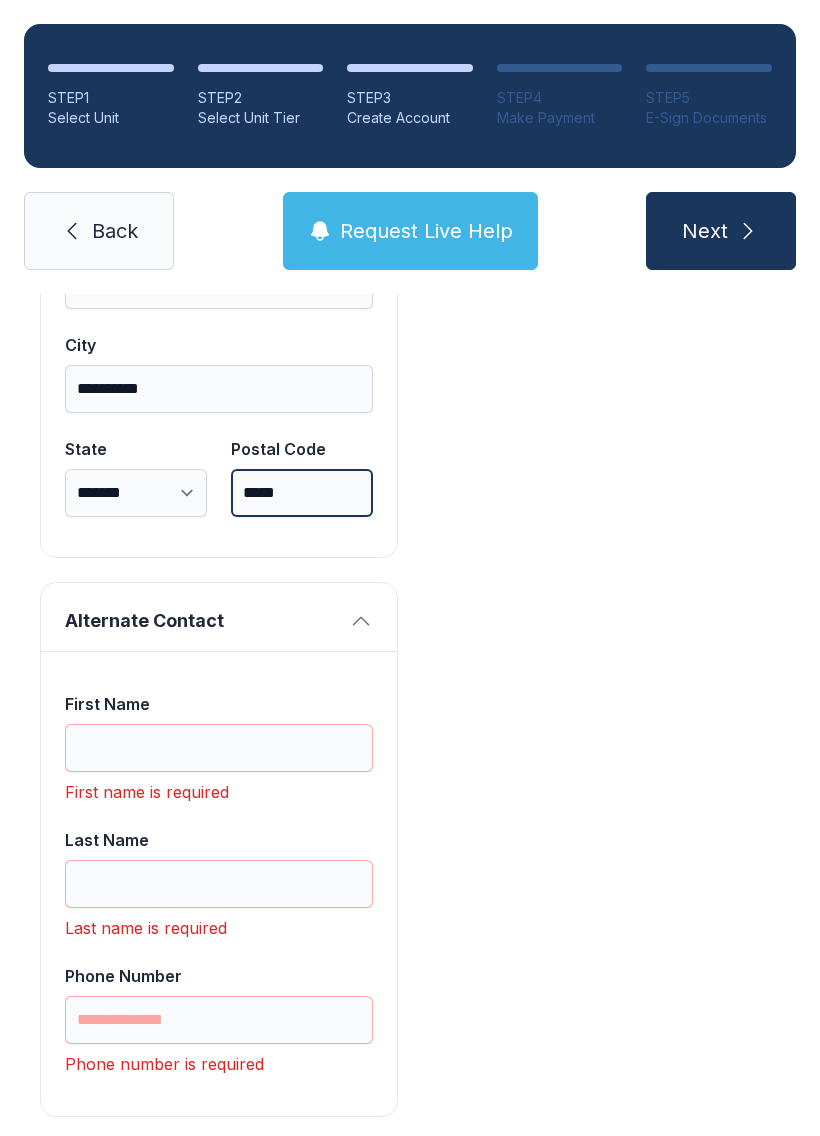 scroll, scrollTop: 1858, scrollLeft: 0, axis: vertical 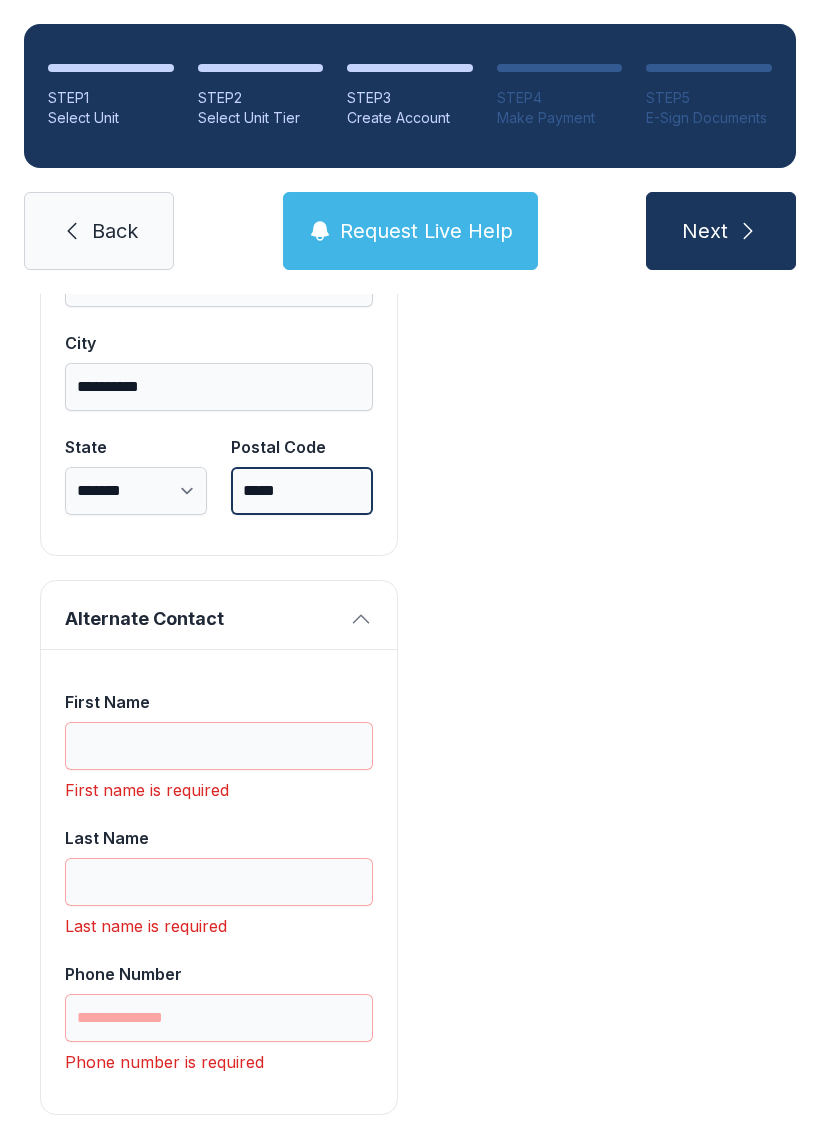 type on "*****" 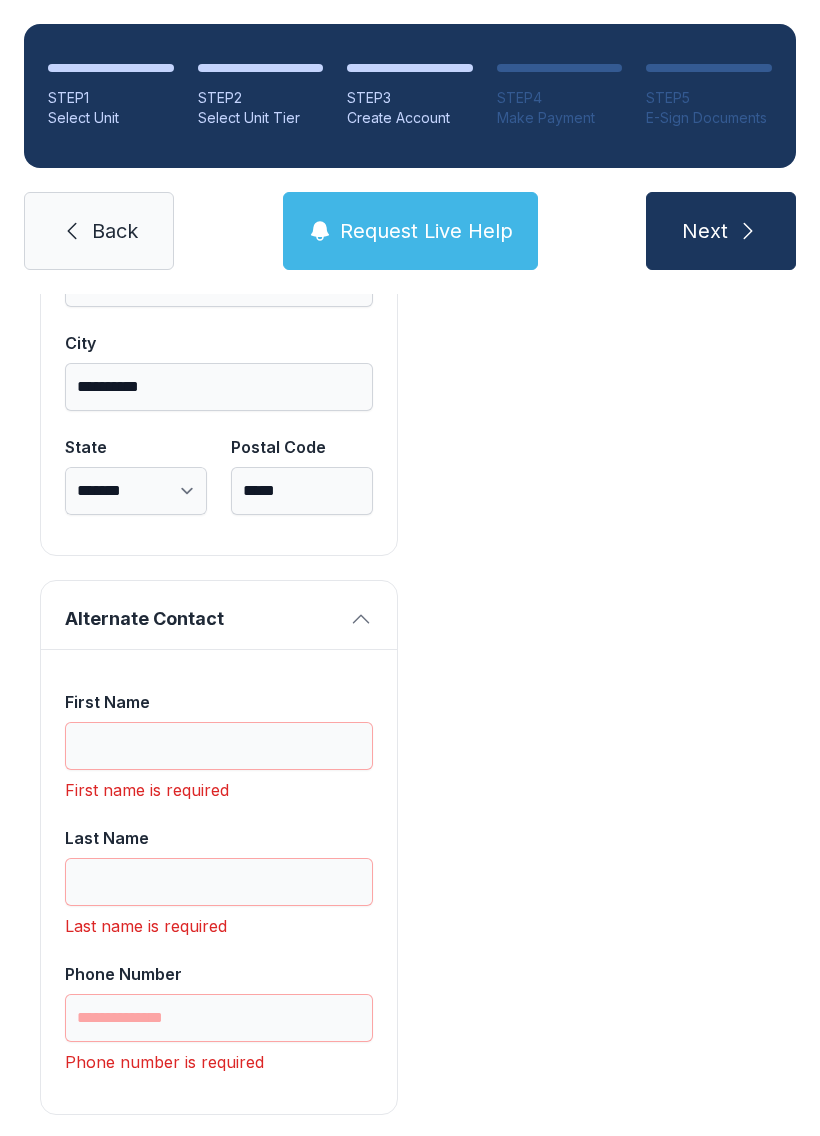 click on "First Name" at bounding box center [219, 746] 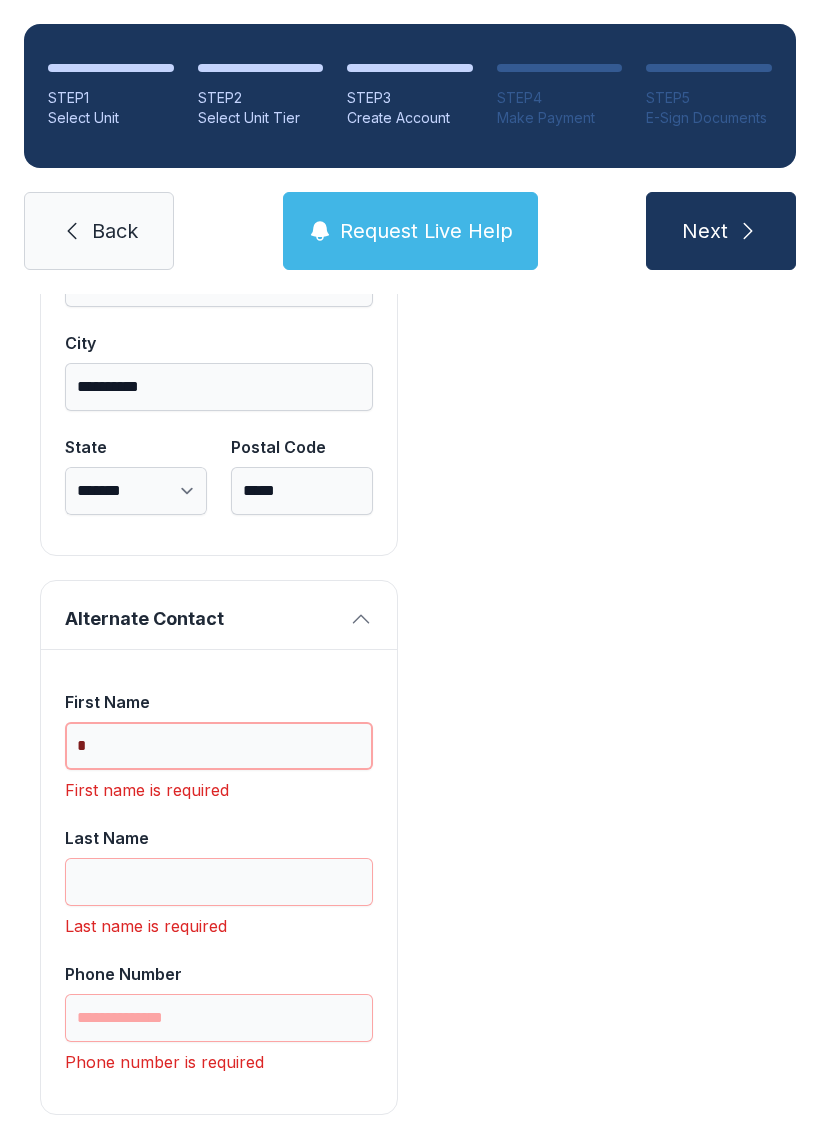 scroll, scrollTop: 1841, scrollLeft: 0, axis: vertical 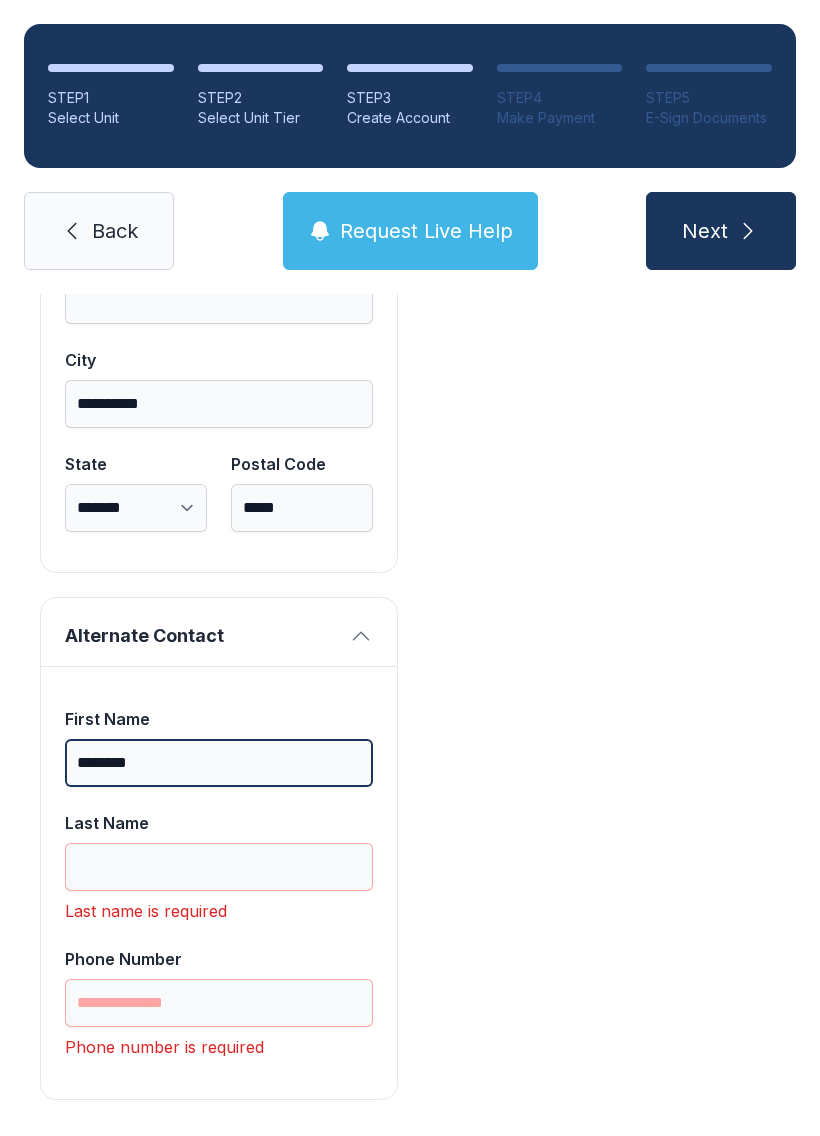 type on "*********" 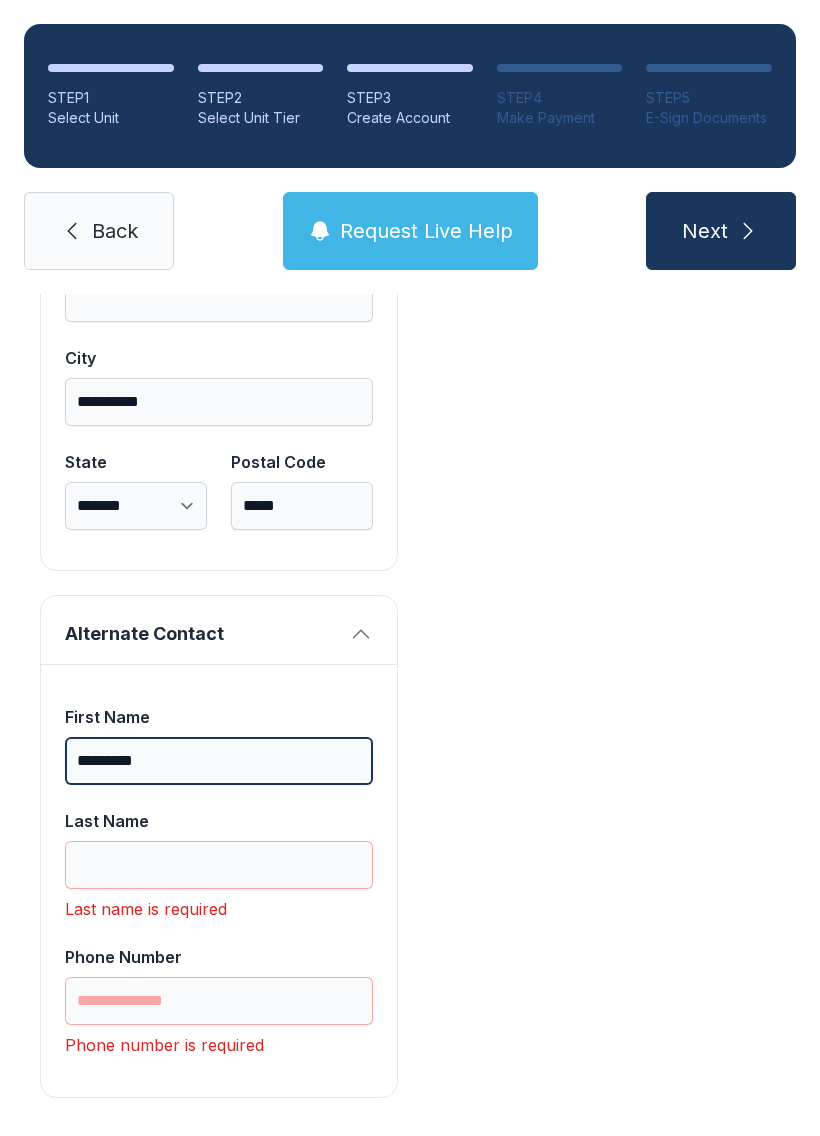 scroll, scrollTop: 1841, scrollLeft: 0, axis: vertical 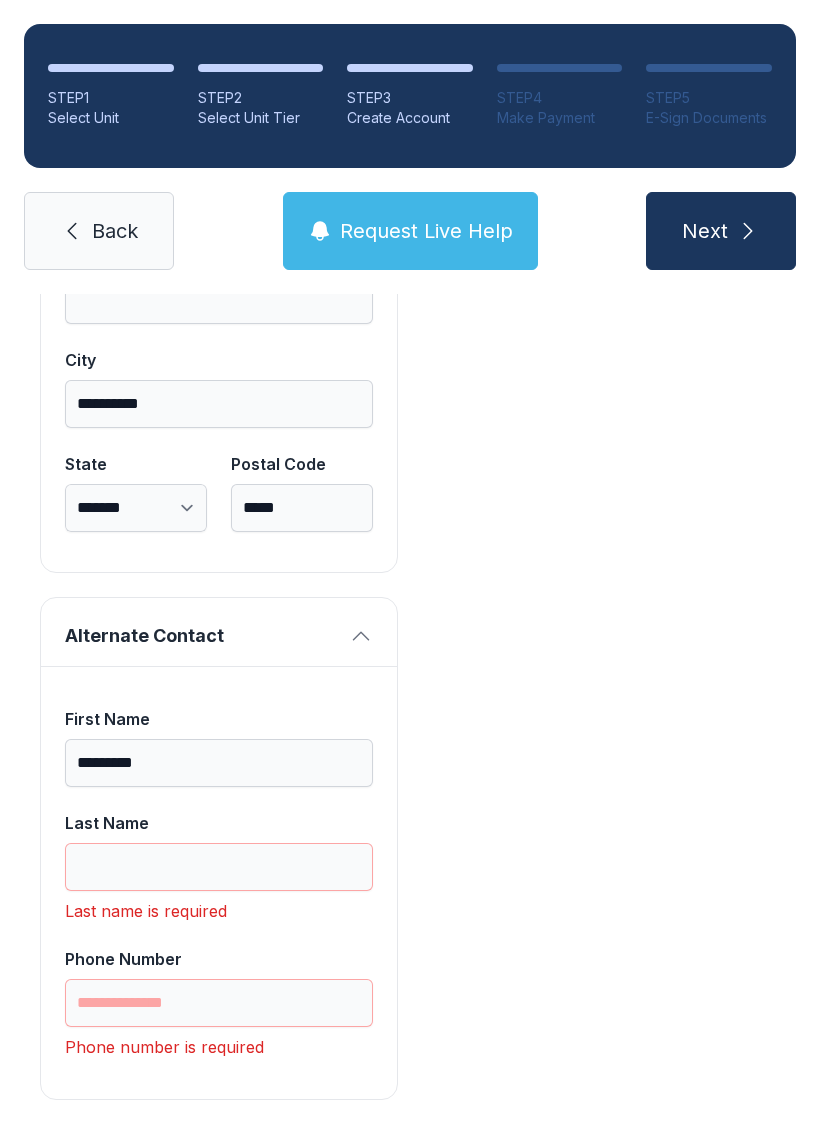 click 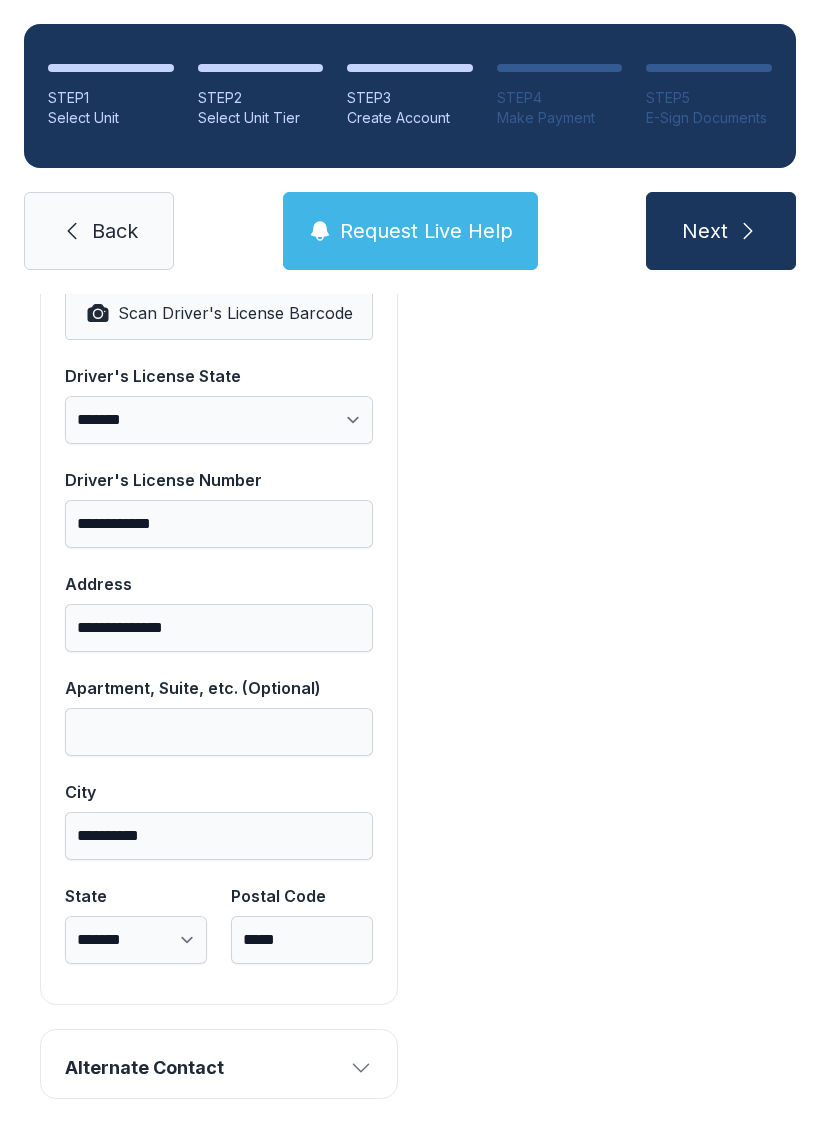 scroll, scrollTop: 1408, scrollLeft: 0, axis: vertical 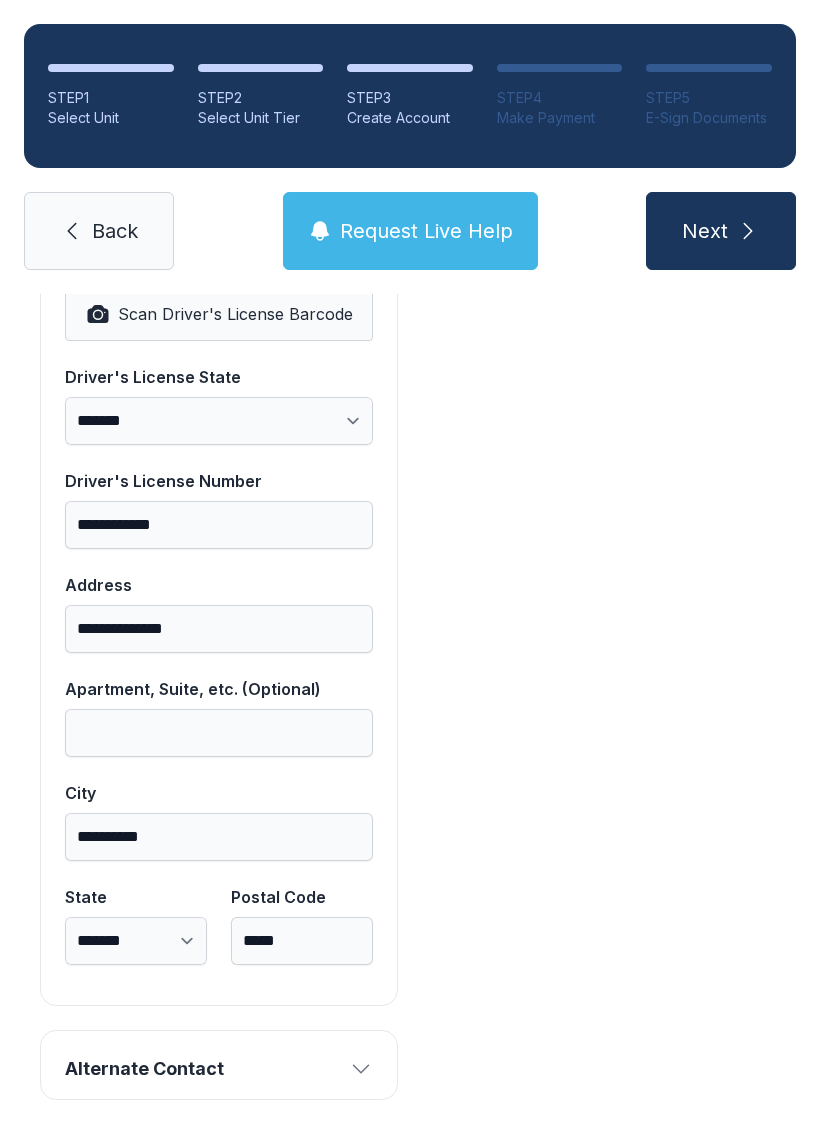 click on "Alternate Contact" at bounding box center (219, 1065) 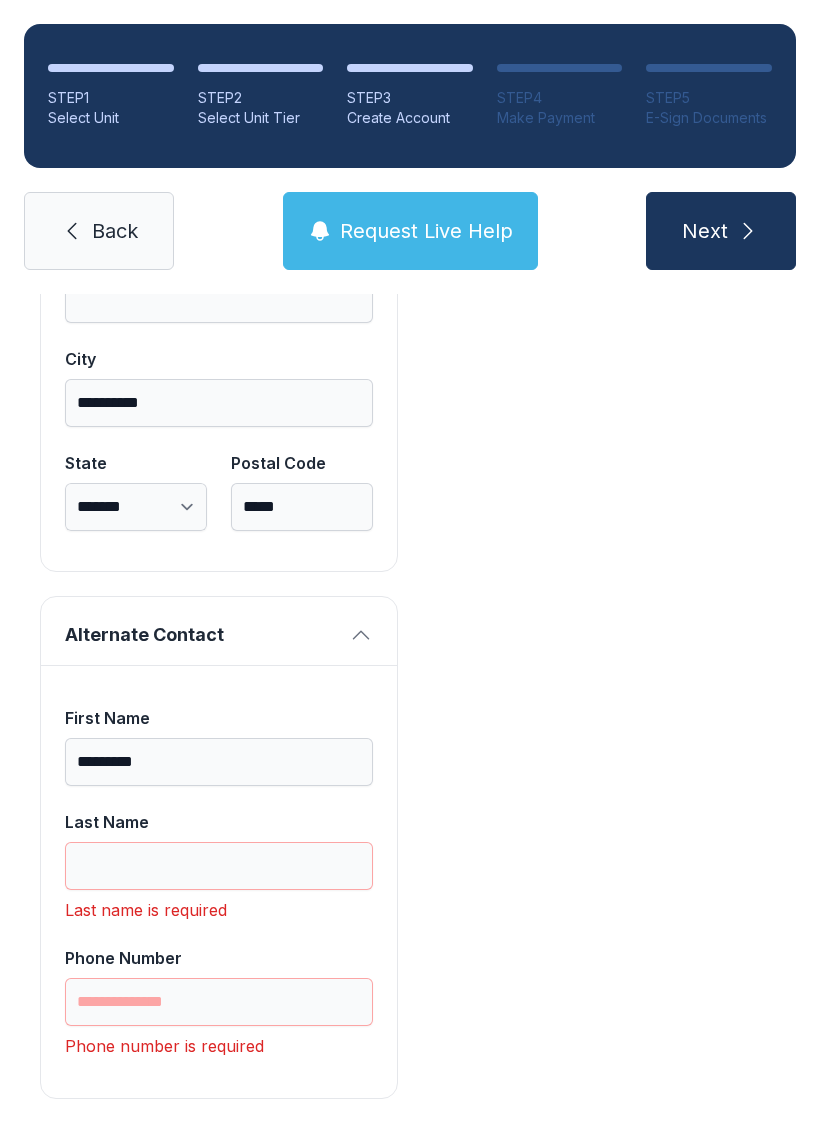 scroll, scrollTop: 1841, scrollLeft: 0, axis: vertical 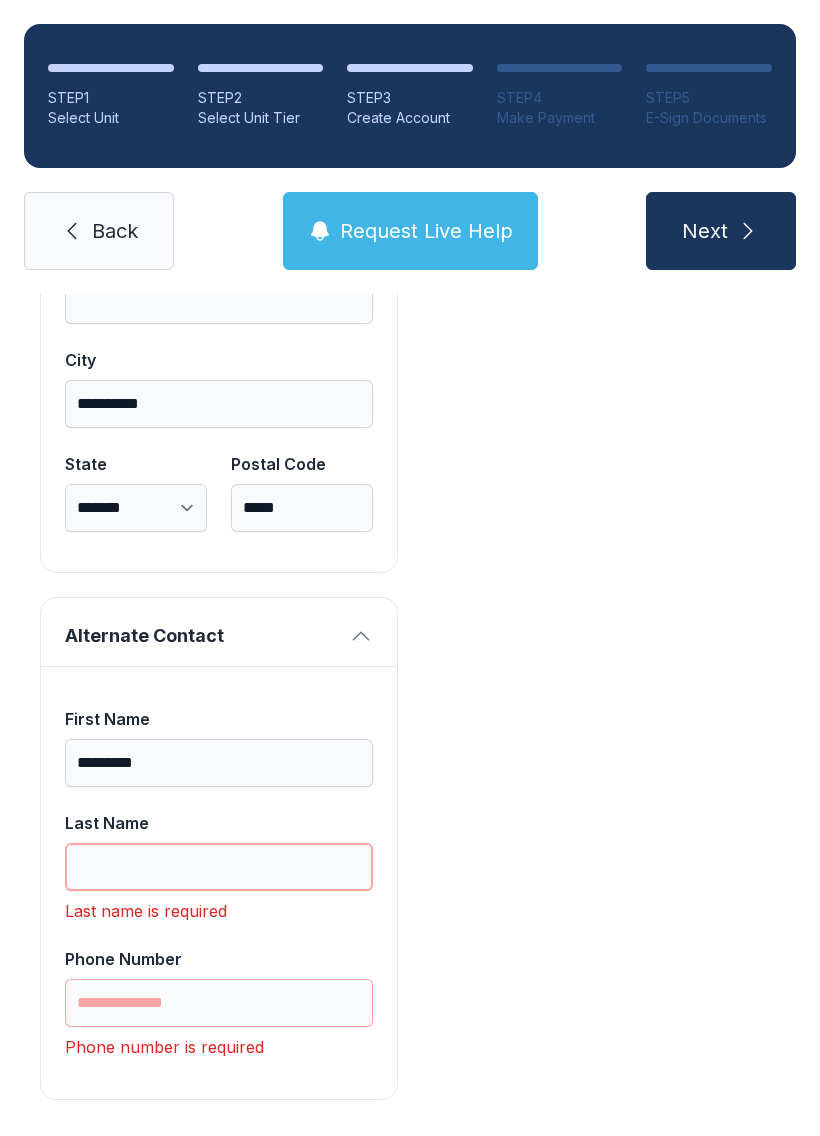 click on "Last Name" at bounding box center [219, 867] 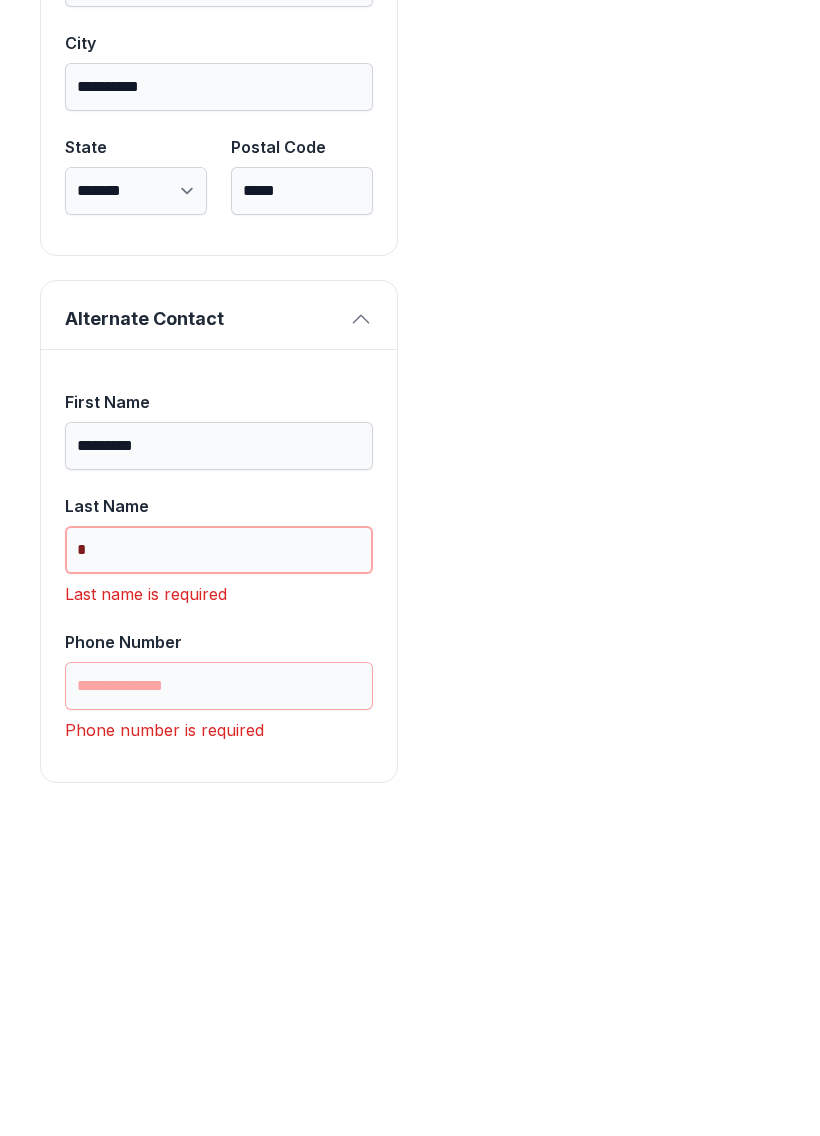 scroll, scrollTop: 1809, scrollLeft: 0, axis: vertical 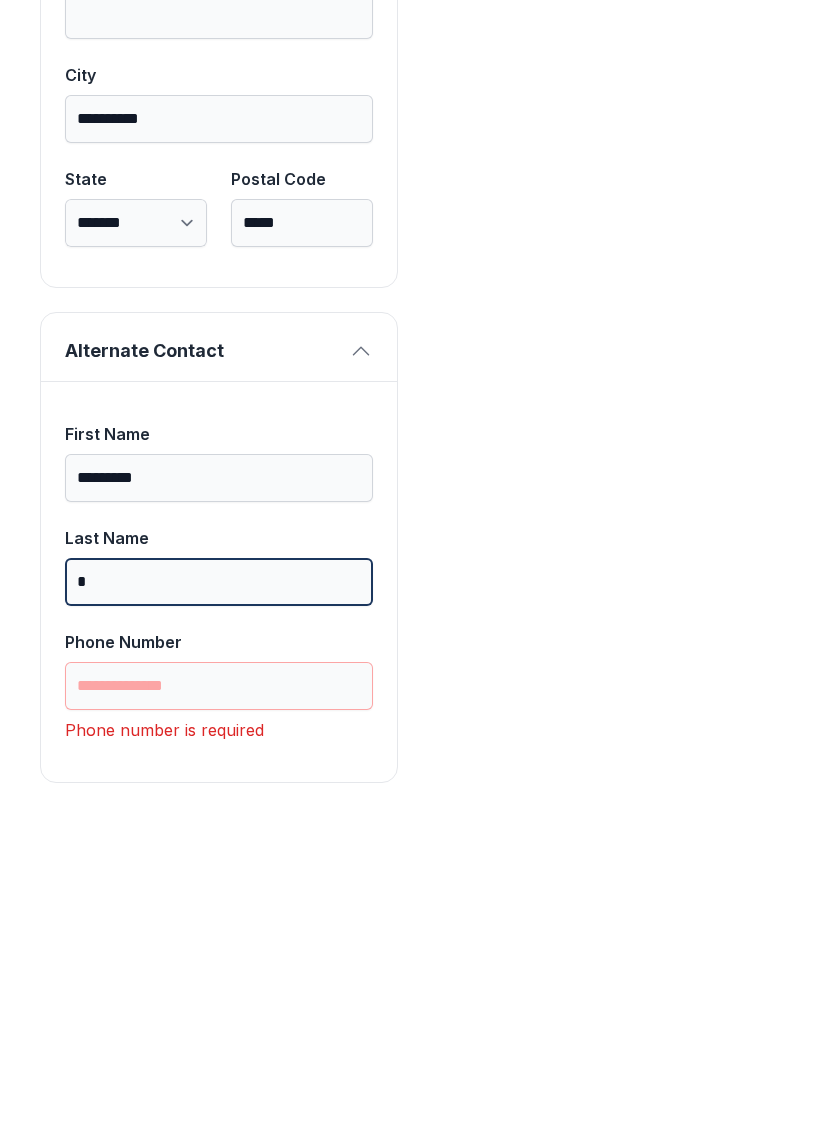 type on "*" 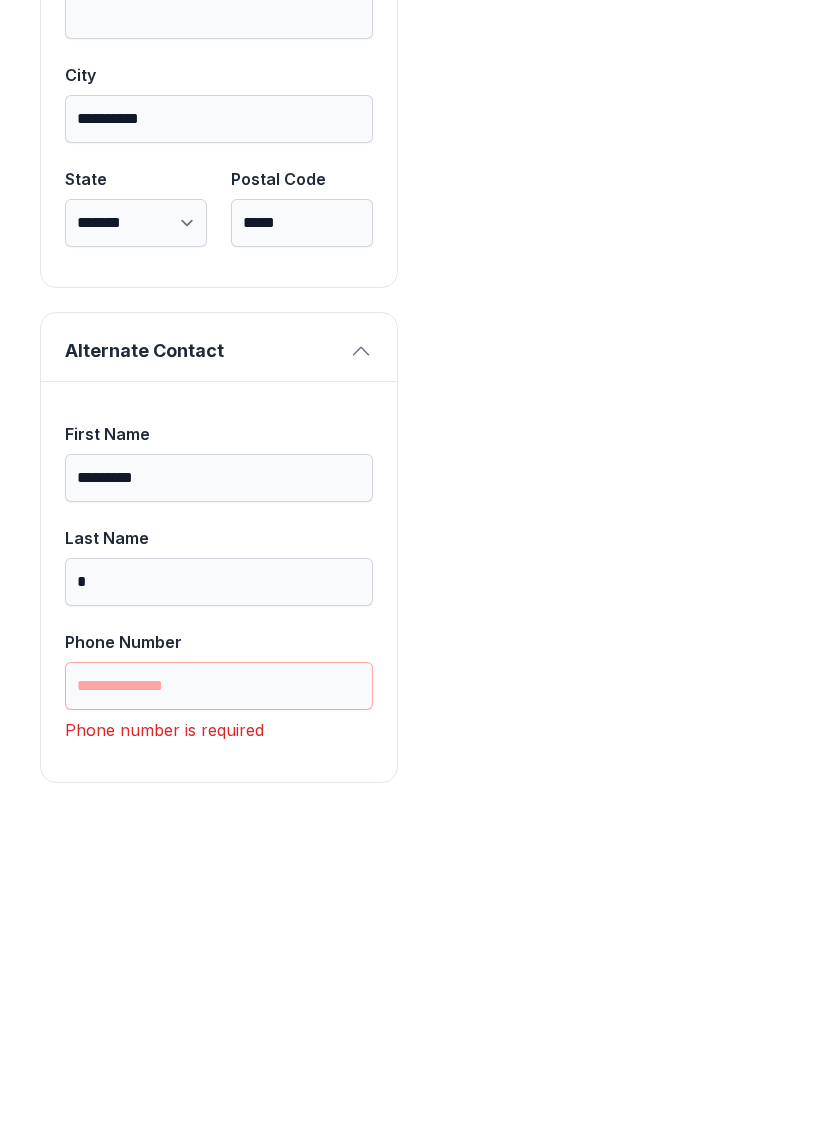 scroll, scrollTop: 279, scrollLeft: 0, axis: vertical 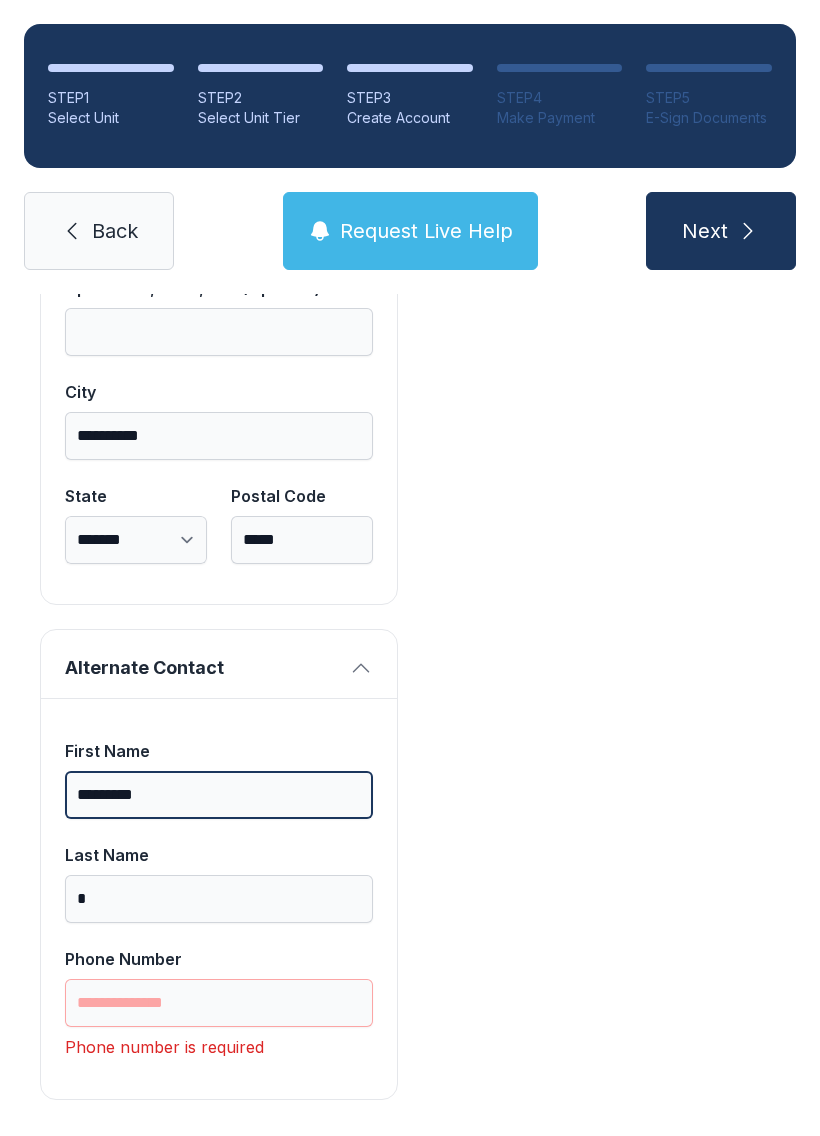 click on "*********" at bounding box center (219, 795) 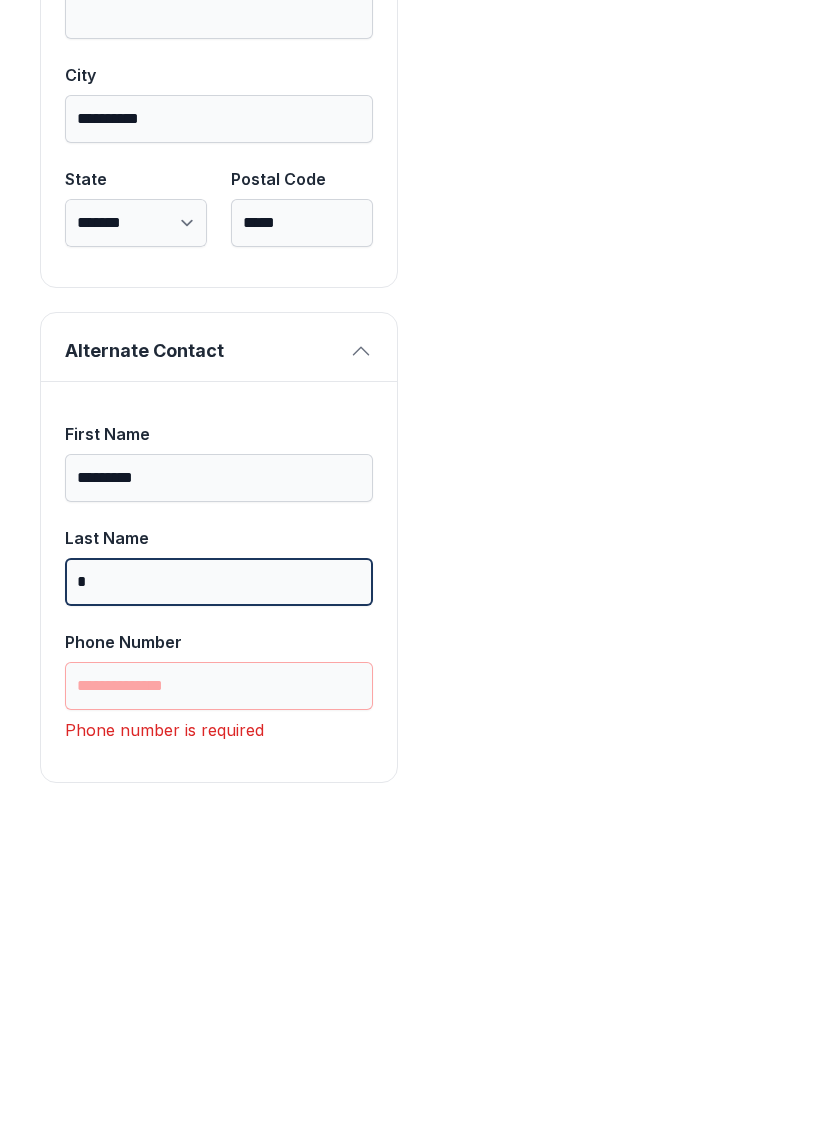 click on "*" at bounding box center [219, 899] 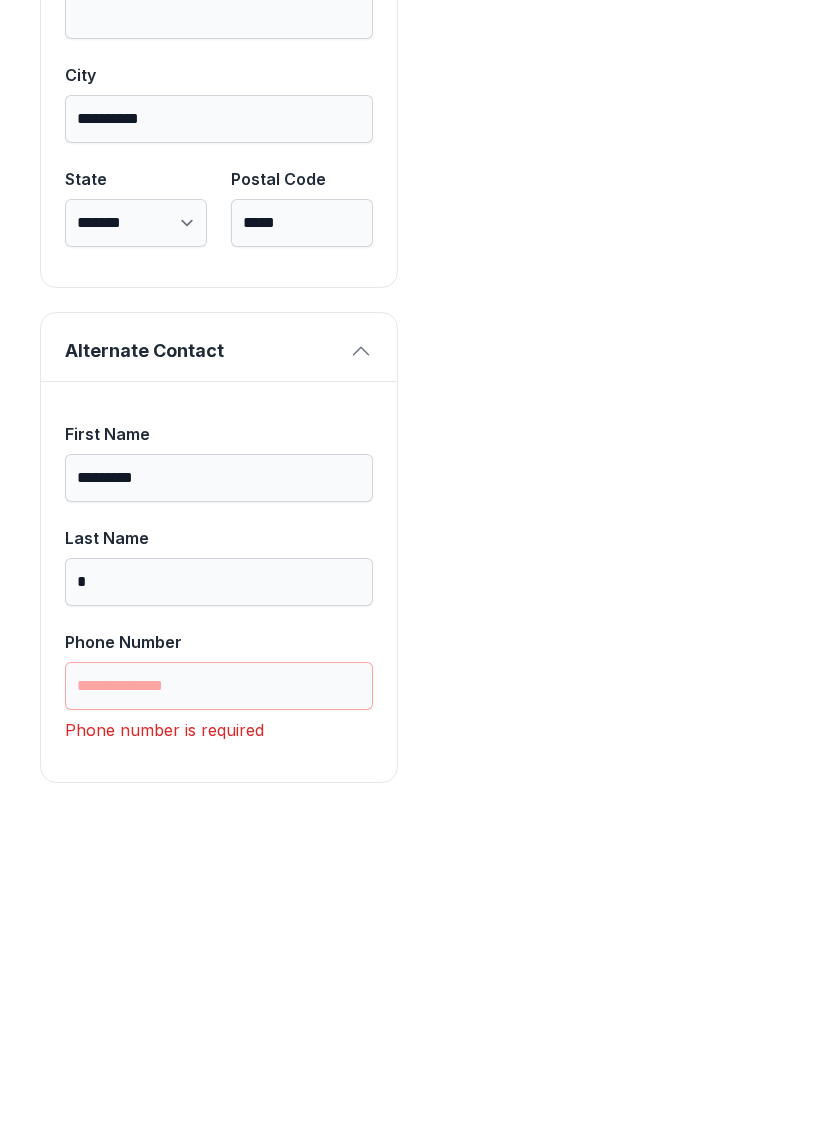 scroll, scrollTop: 279, scrollLeft: 0, axis: vertical 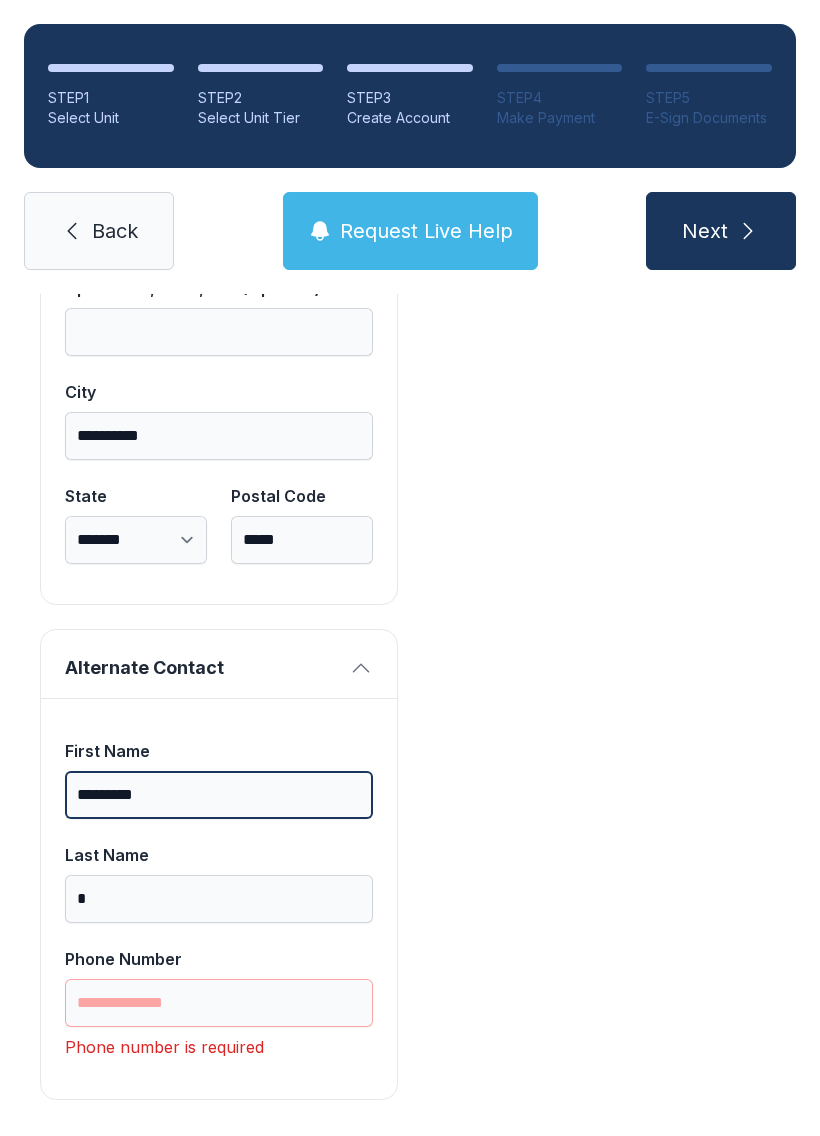 click on "*********" at bounding box center (219, 795) 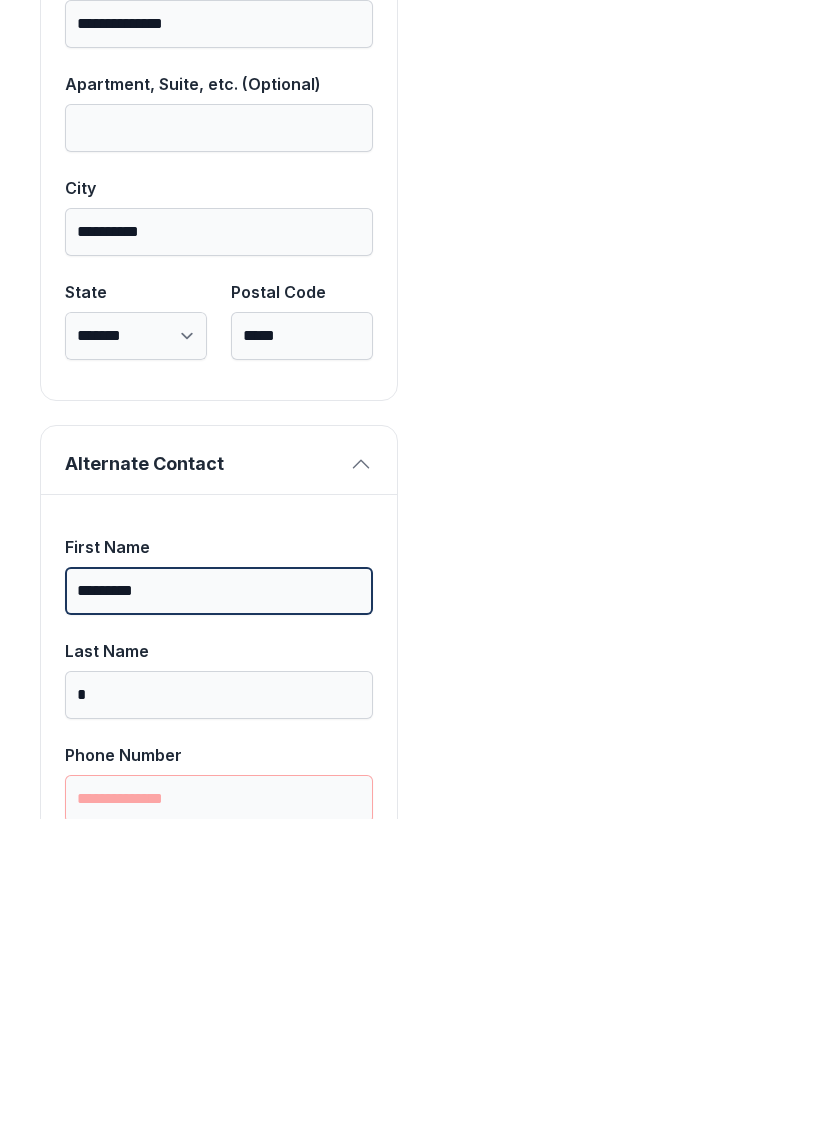 scroll, scrollTop: 1691, scrollLeft: 0, axis: vertical 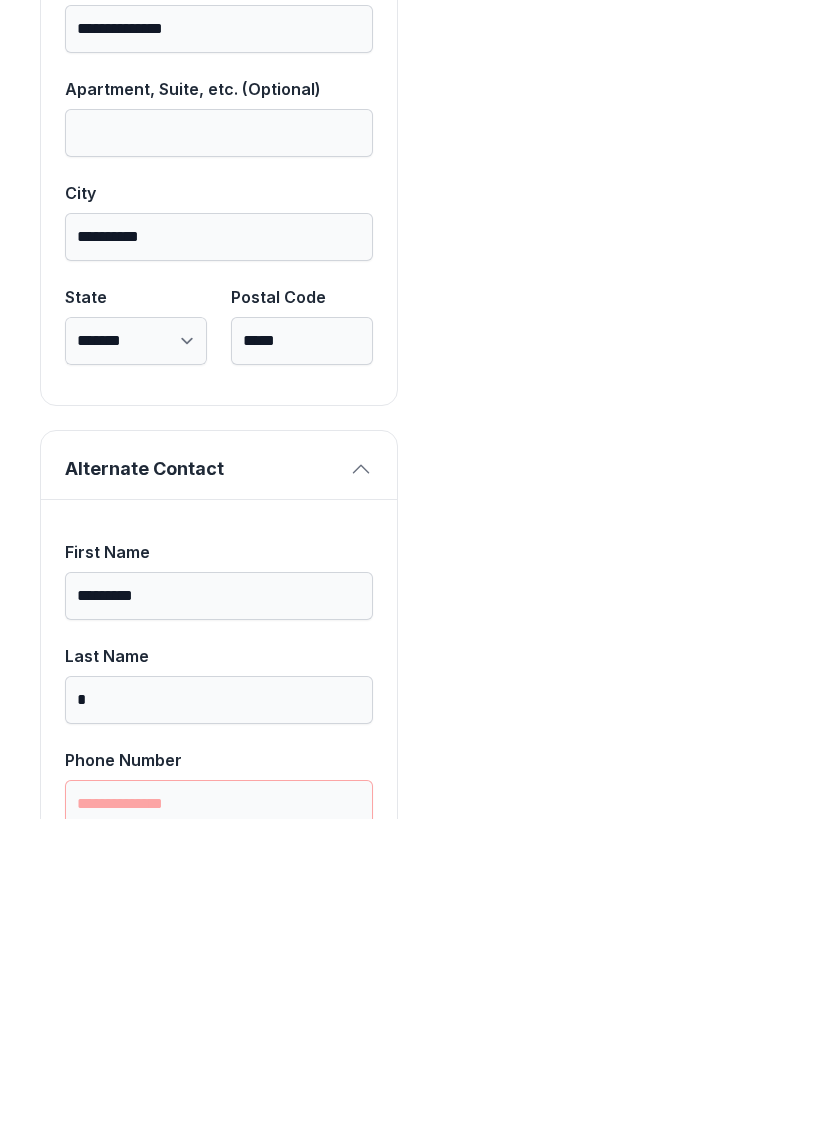 click on "*" at bounding box center [219, 1017] 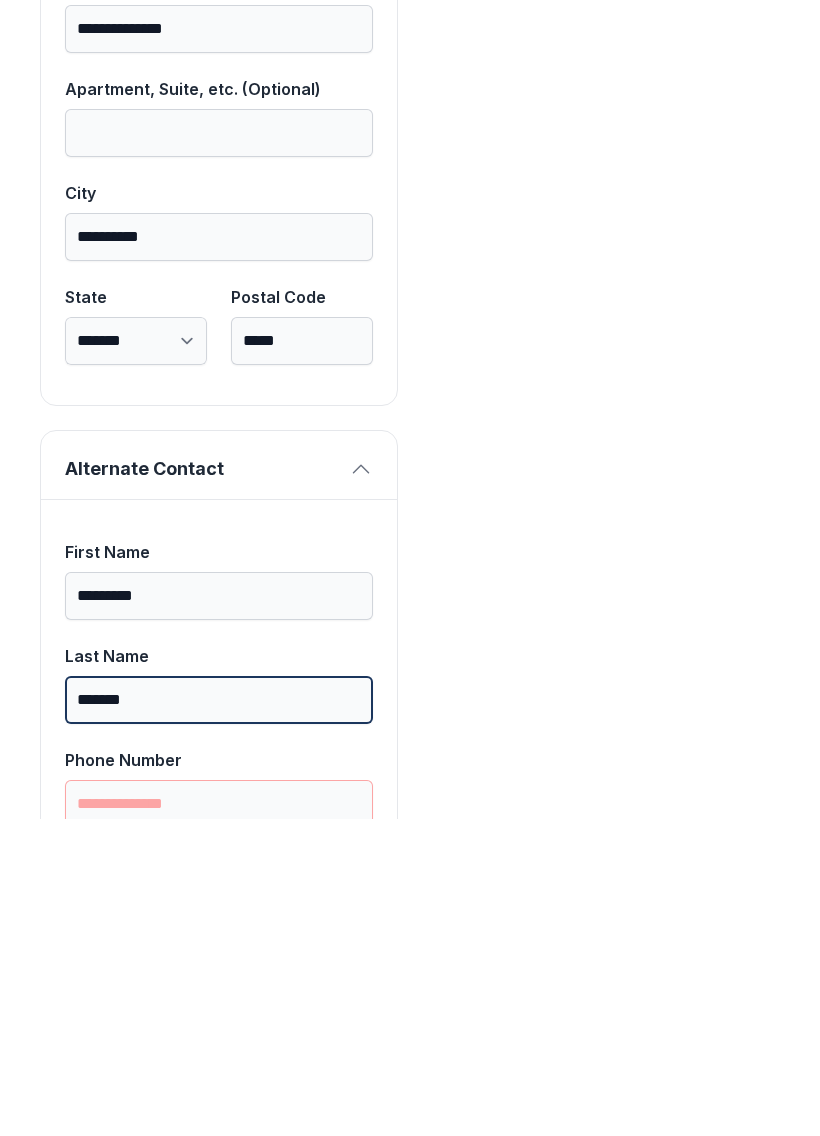 type on "*******" 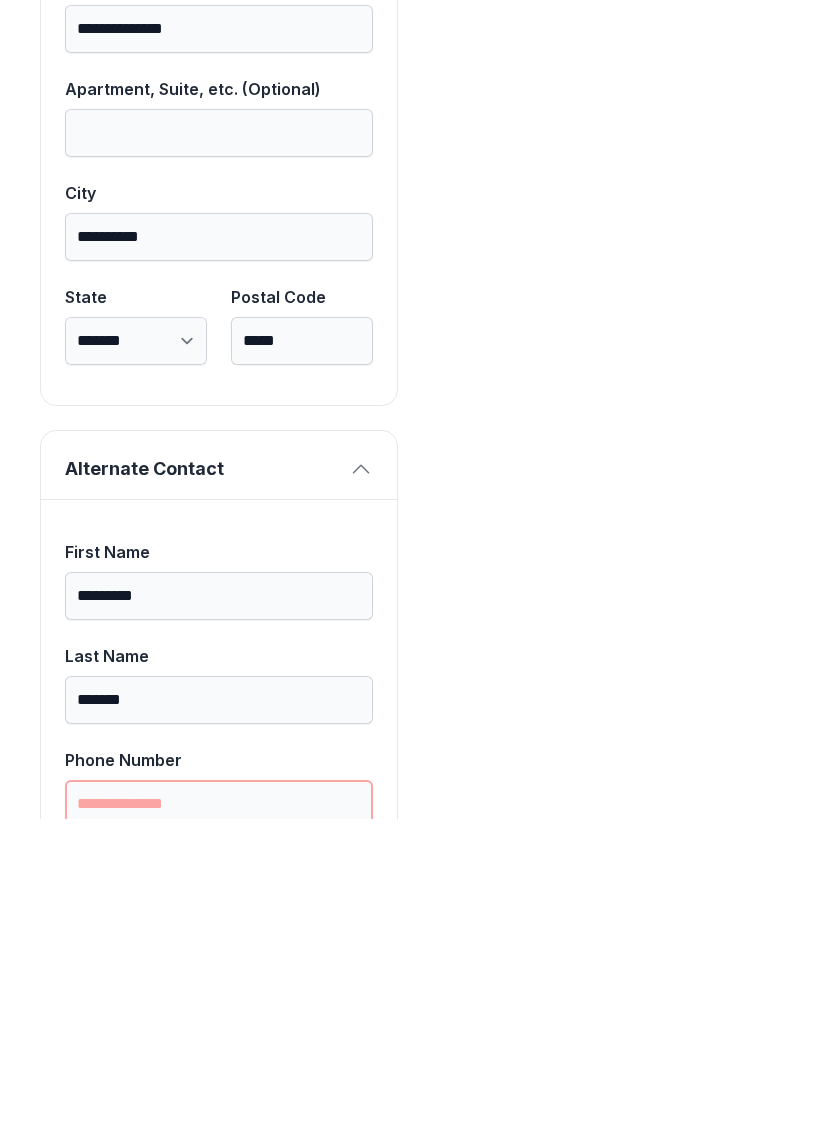 click on "Phone Number" at bounding box center [219, 1121] 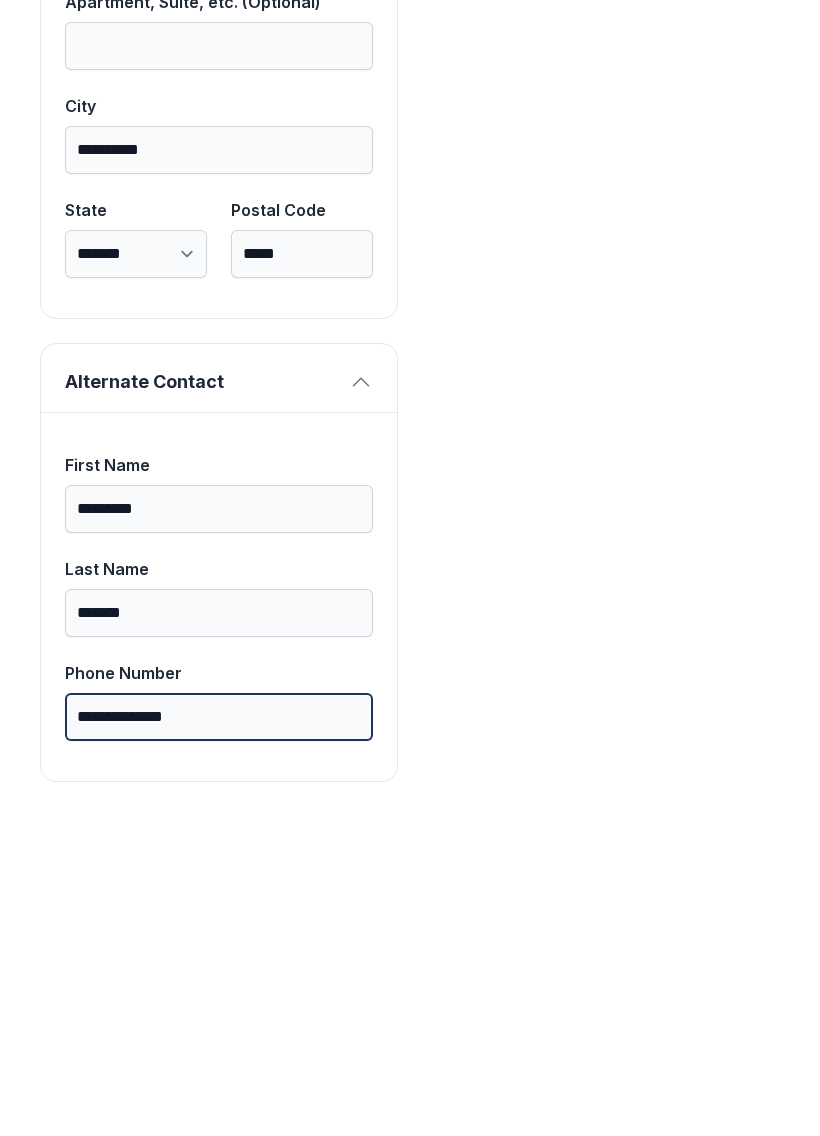 scroll, scrollTop: 1777, scrollLeft: 0, axis: vertical 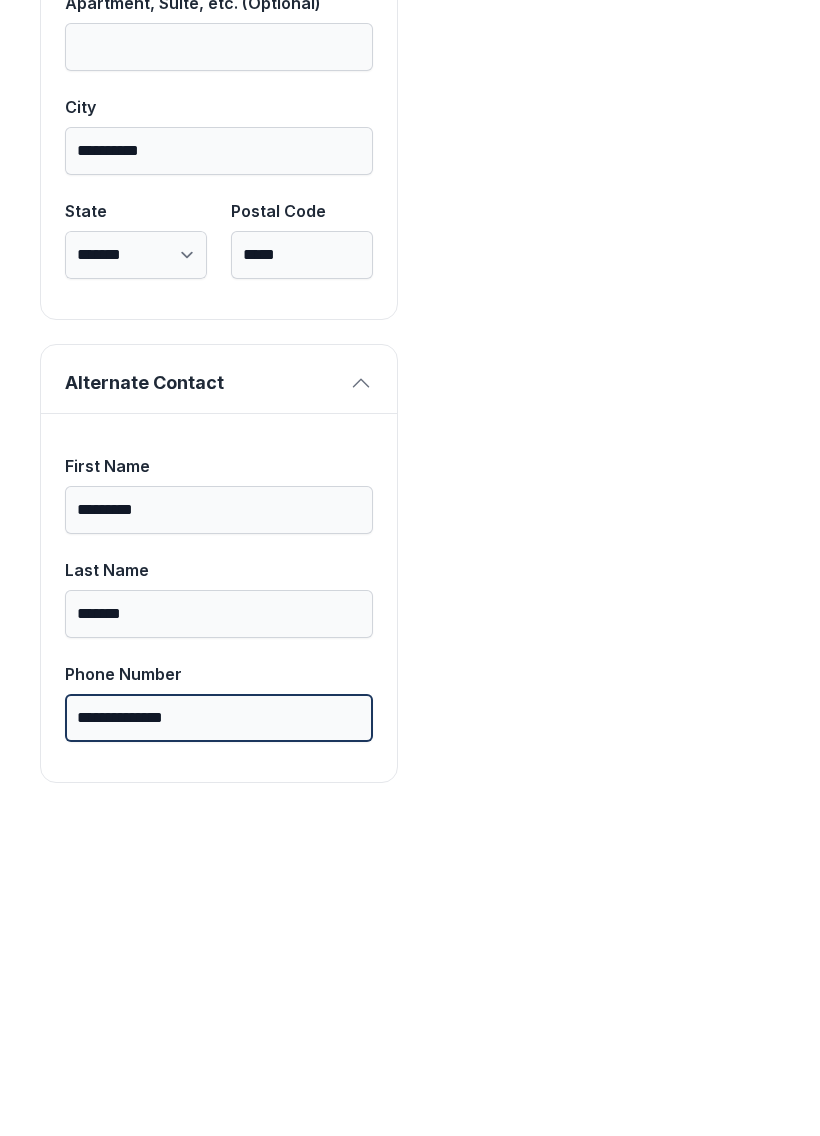type on "**********" 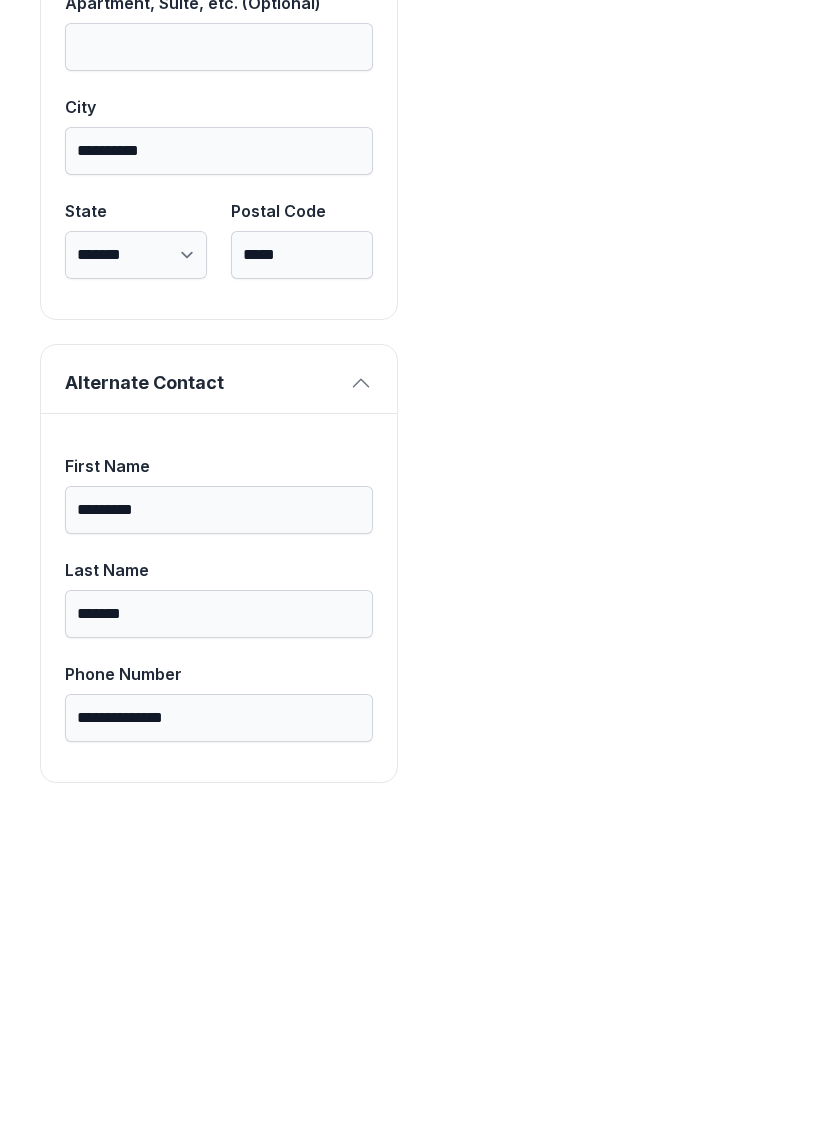 scroll, scrollTop: 0, scrollLeft: 0, axis: both 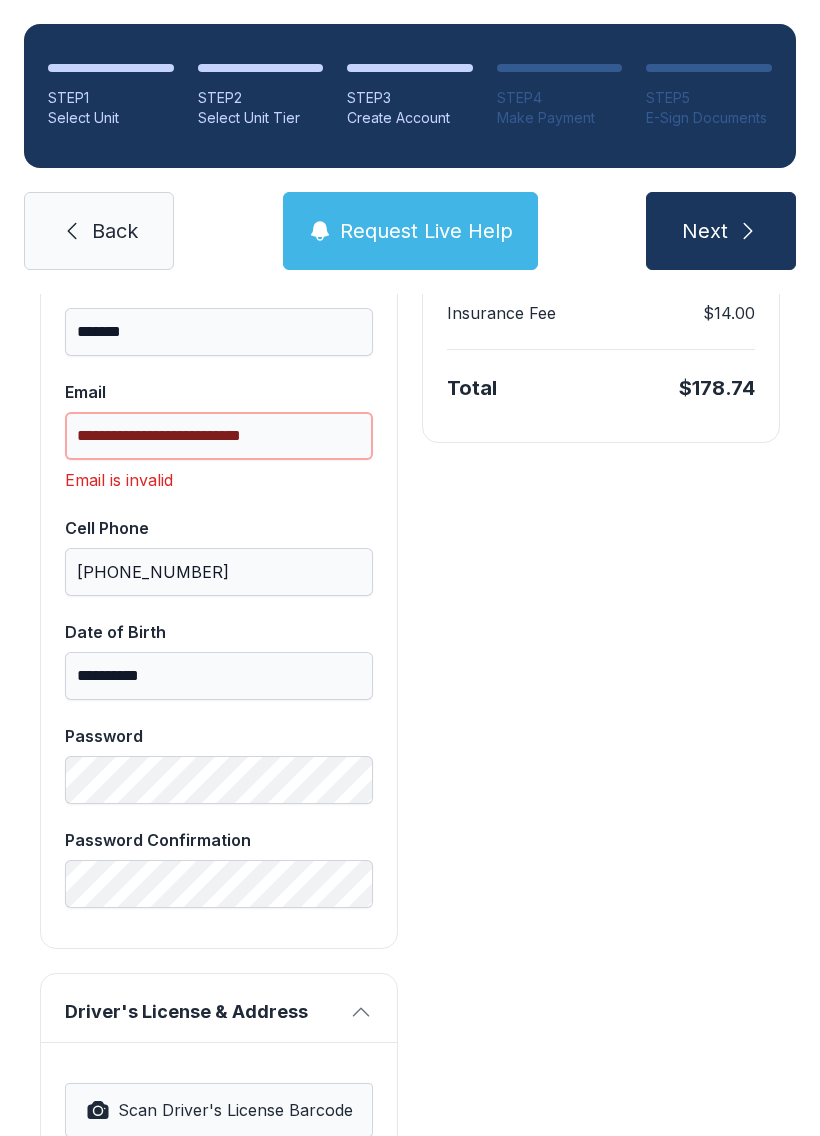click on "**********" at bounding box center [219, 436] 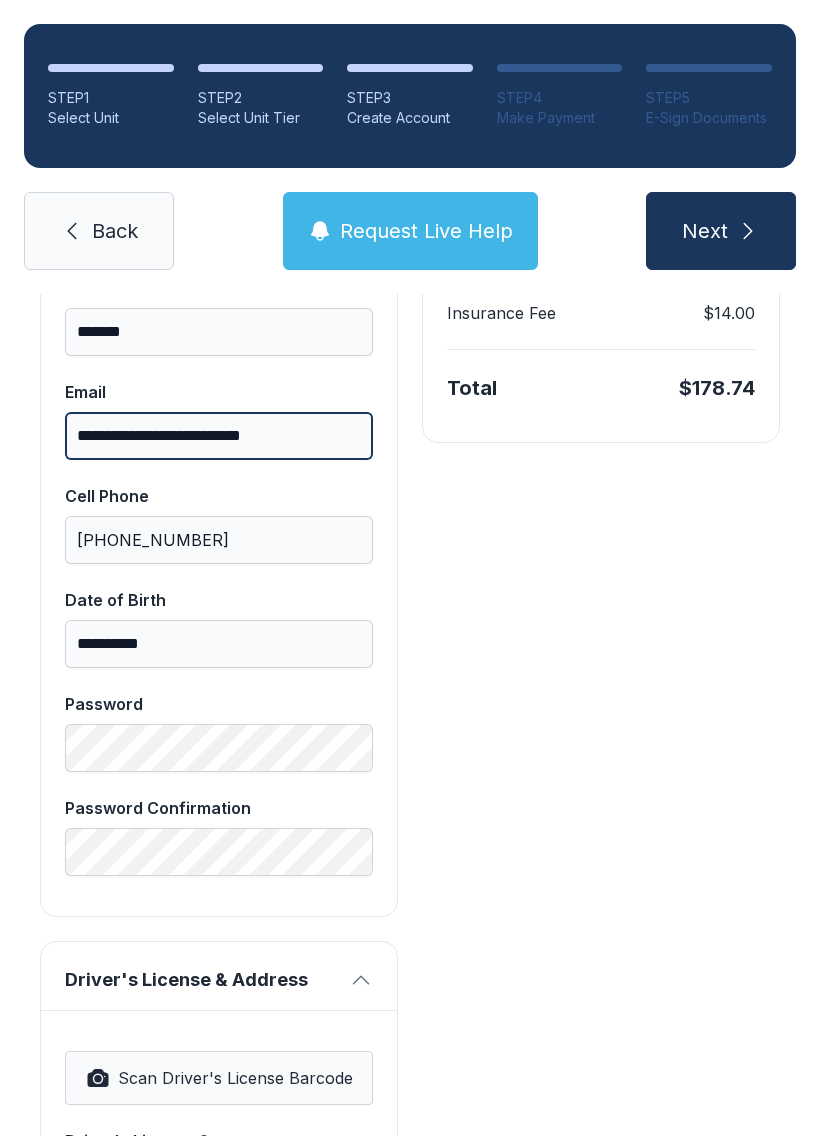 type on "**********" 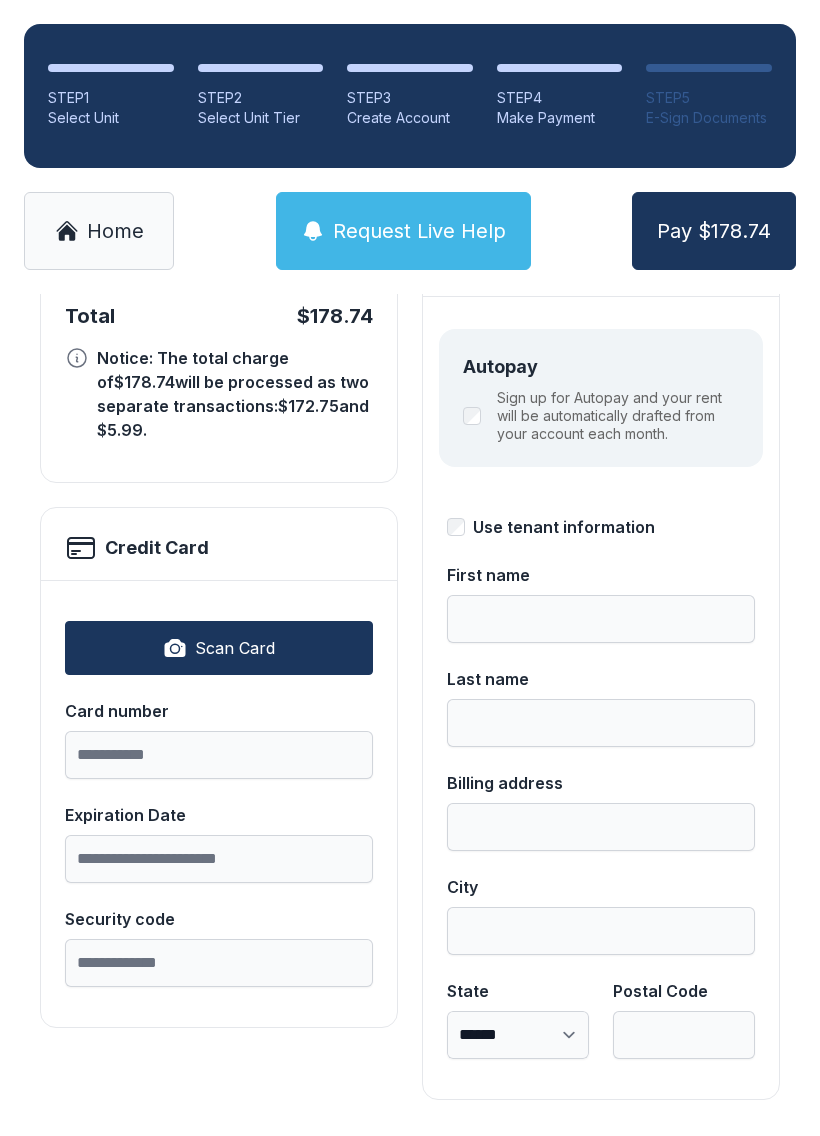 scroll, scrollTop: 218, scrollLeft: 0, axis: vertical 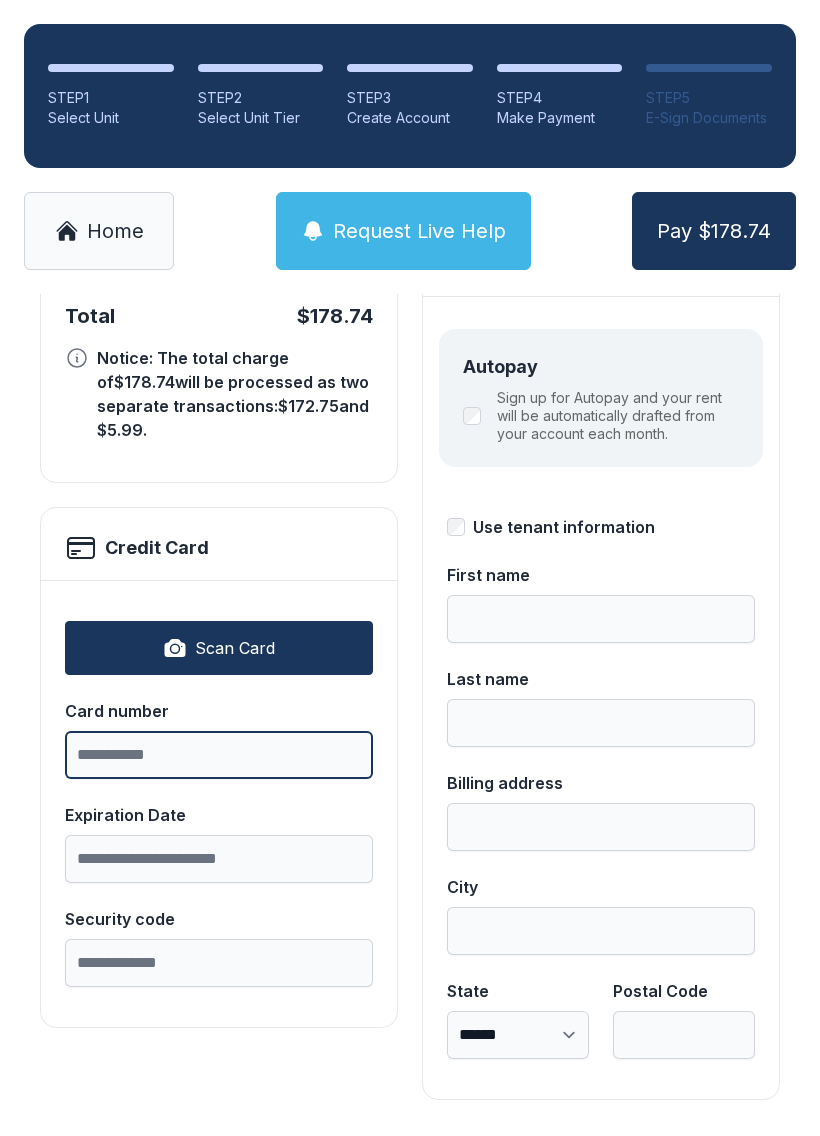 click on "Card number" at bounding box center [219, 755] 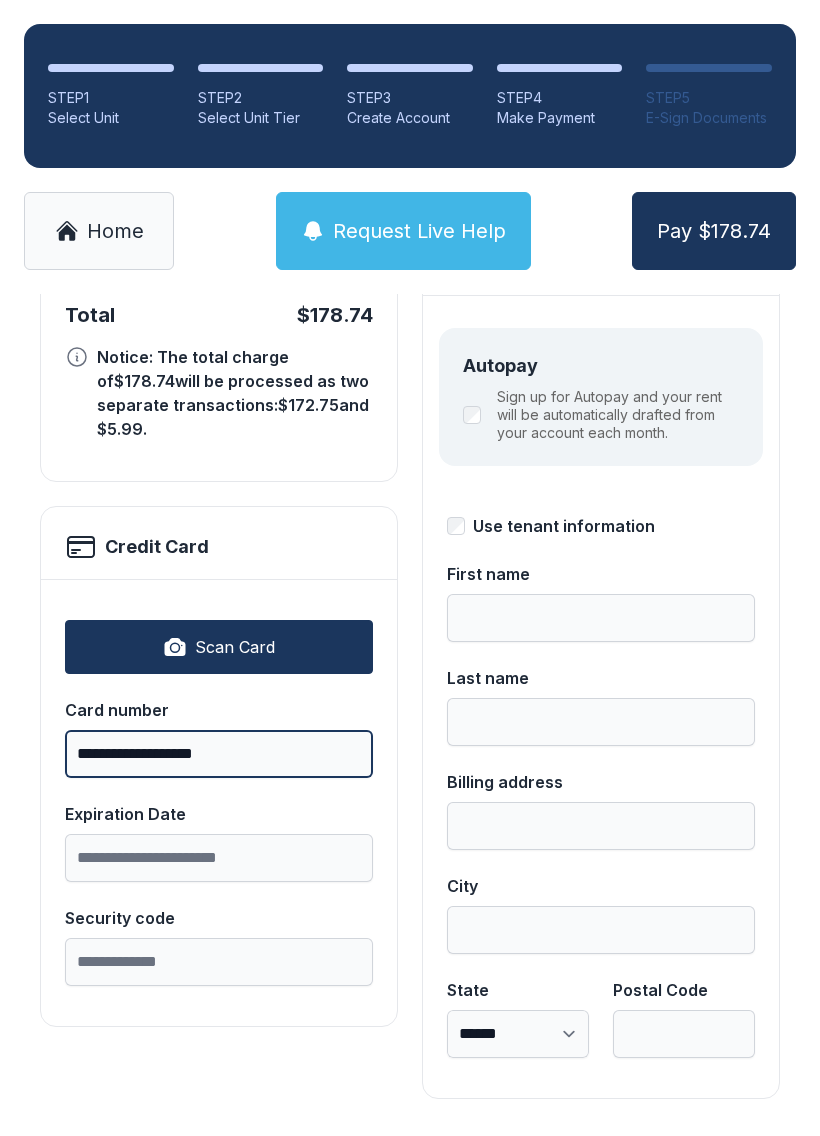 scroll, scrollTop: 218, scrollLeft: 0, axis: vertical 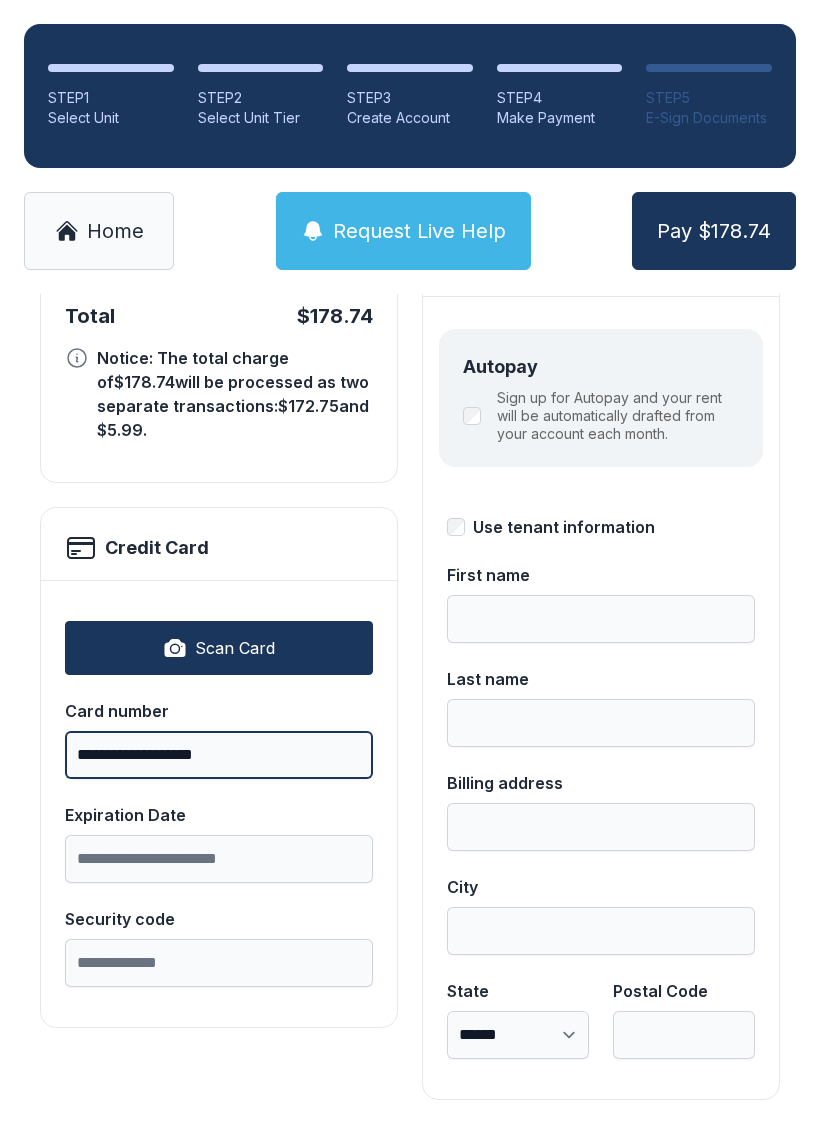 click on "**********" at bounding box center (219, 755) 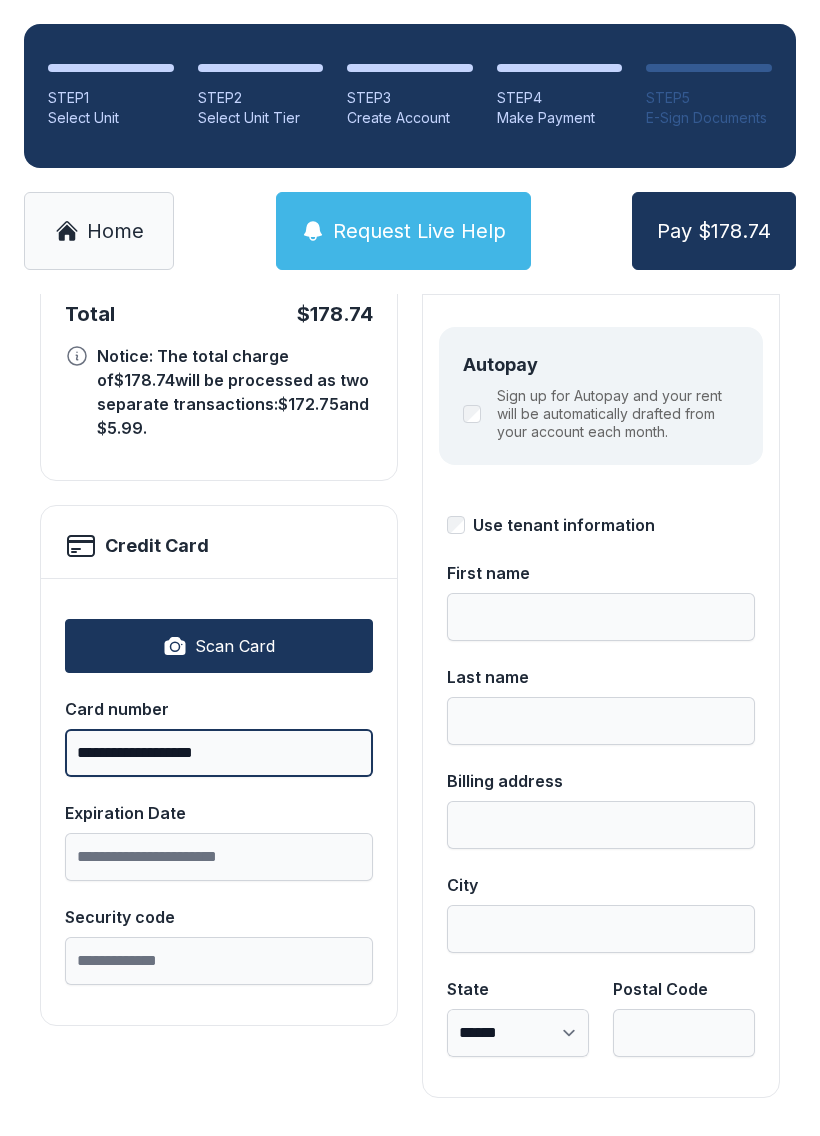 scroll, scrollTop: 218, scrollLeft: 0, axis: vertical 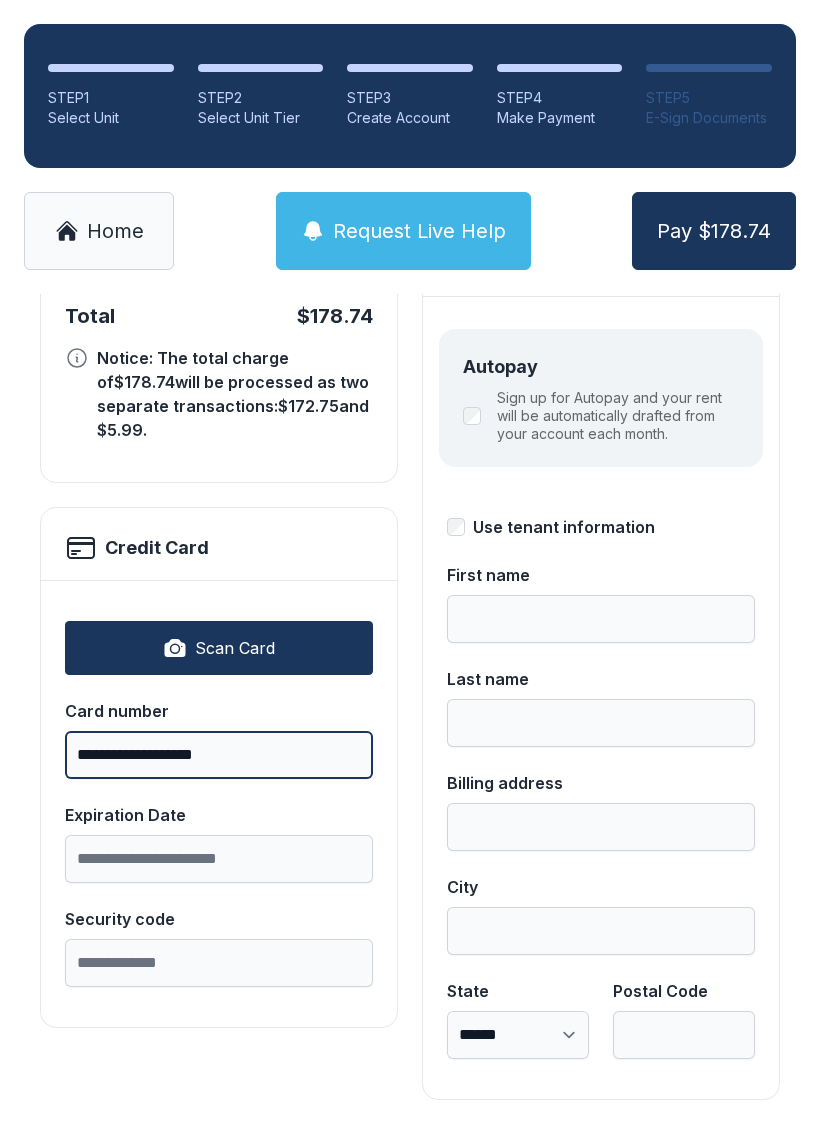 type on "**********" 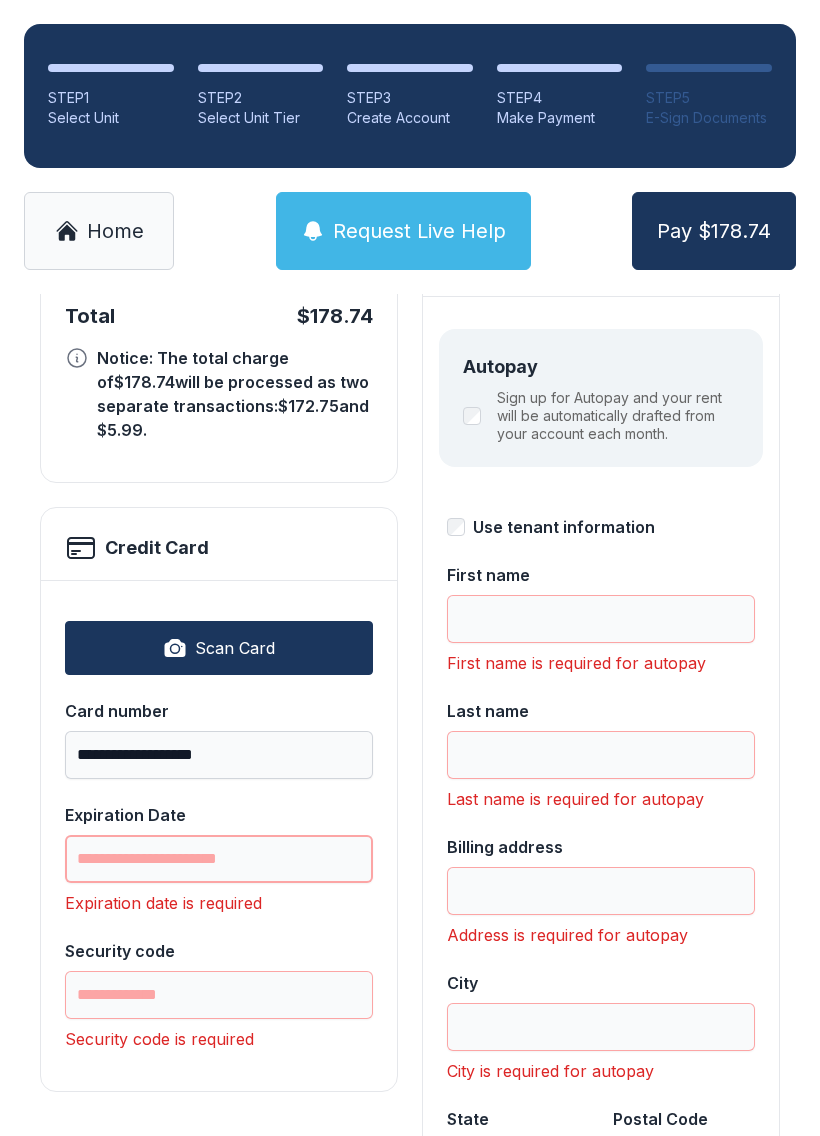scroll, scrollTop: 44, scrollLeft: 0, axis: vertical 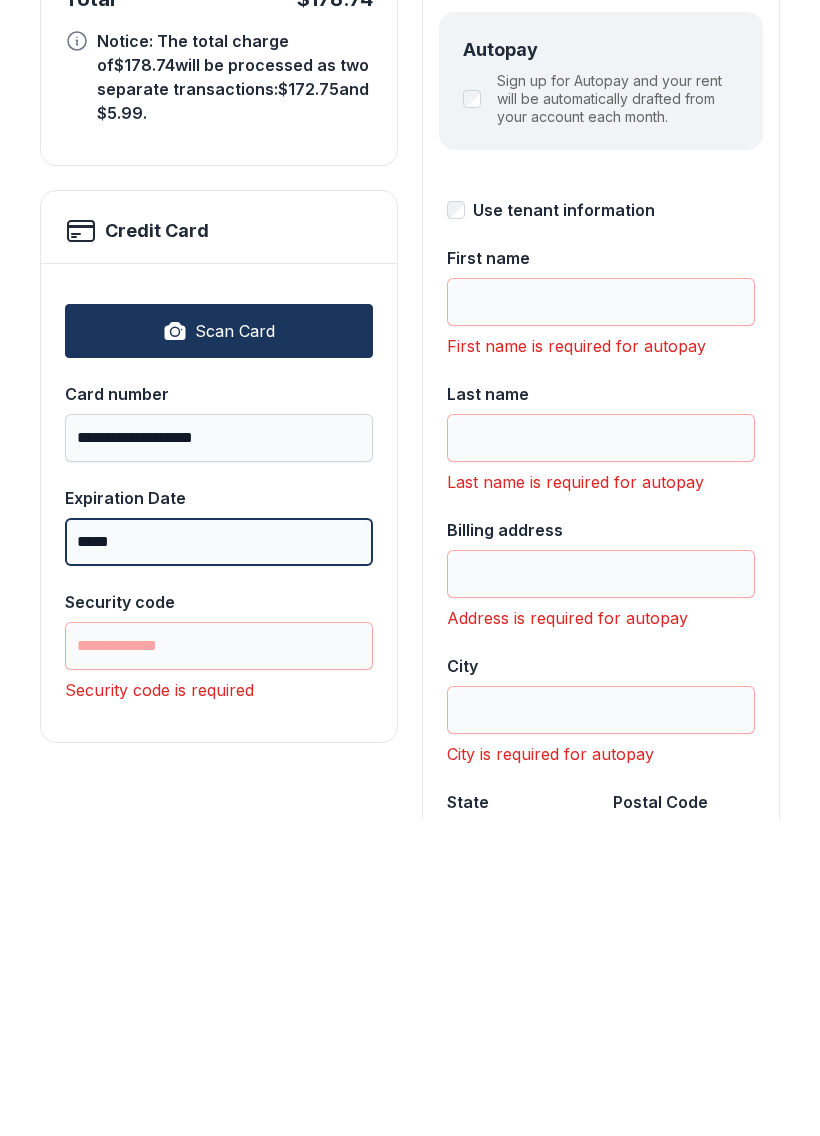 type on "*****" 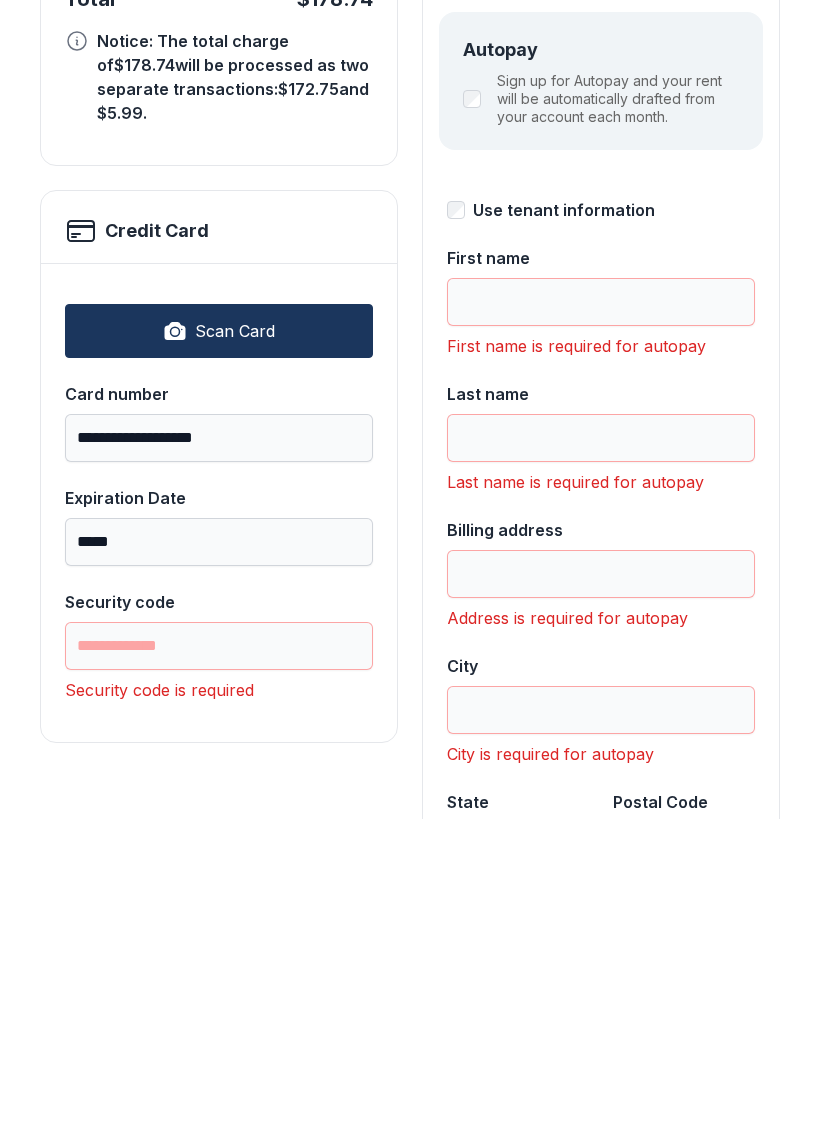 click on "Security code" at bounding box center (219, 963) 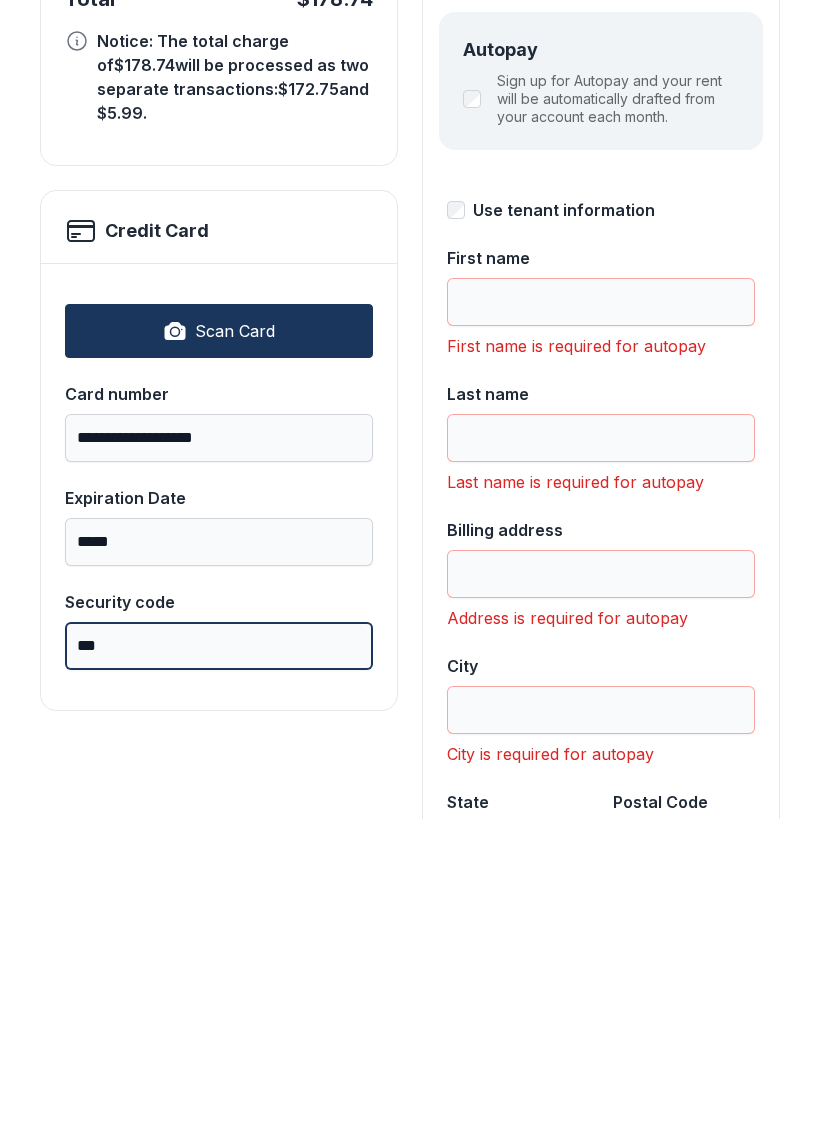 type on "***" 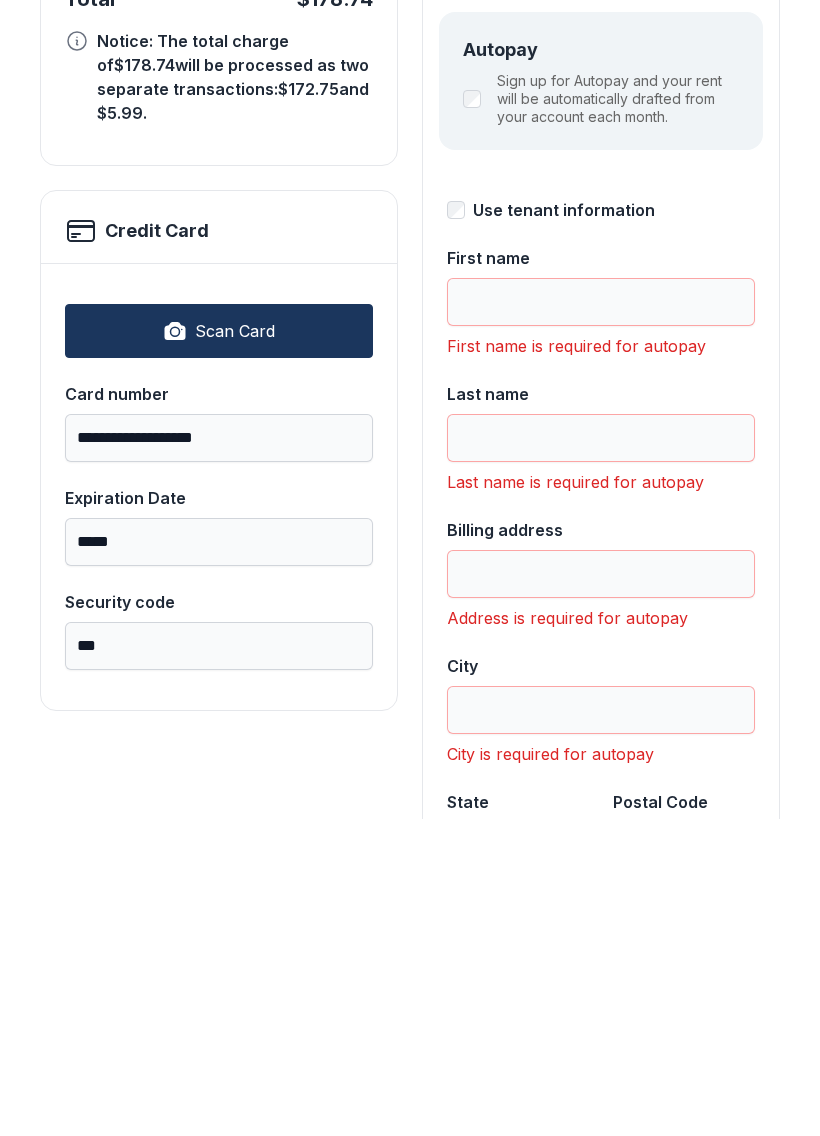 type on "*****" 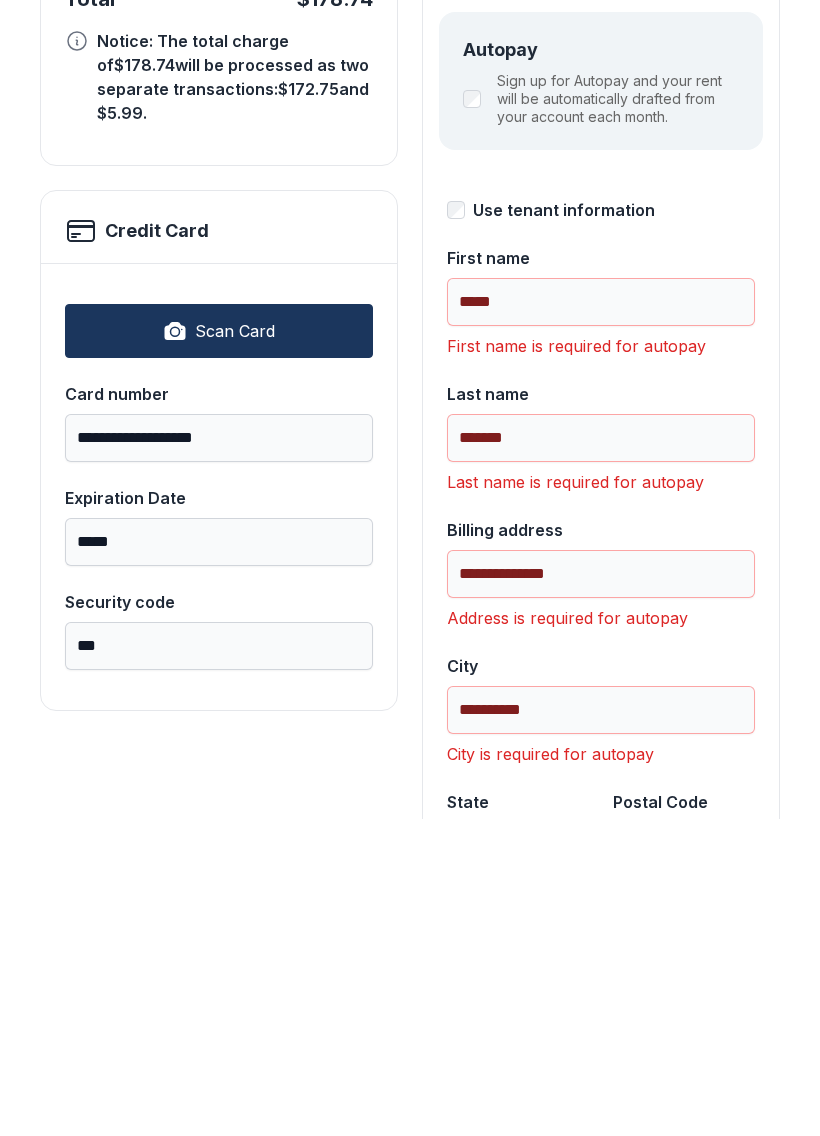select on "**" 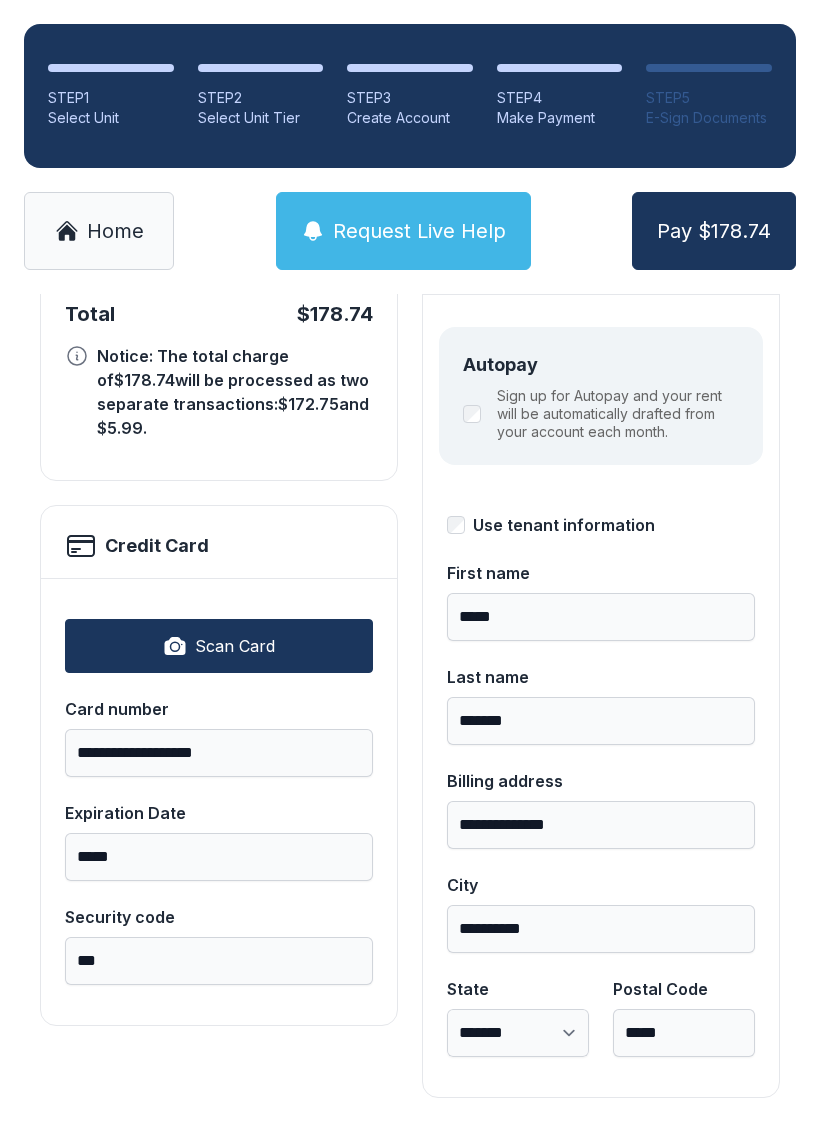 scroll, scrollTop: 218, scrollLeft: 0, axis: vertical 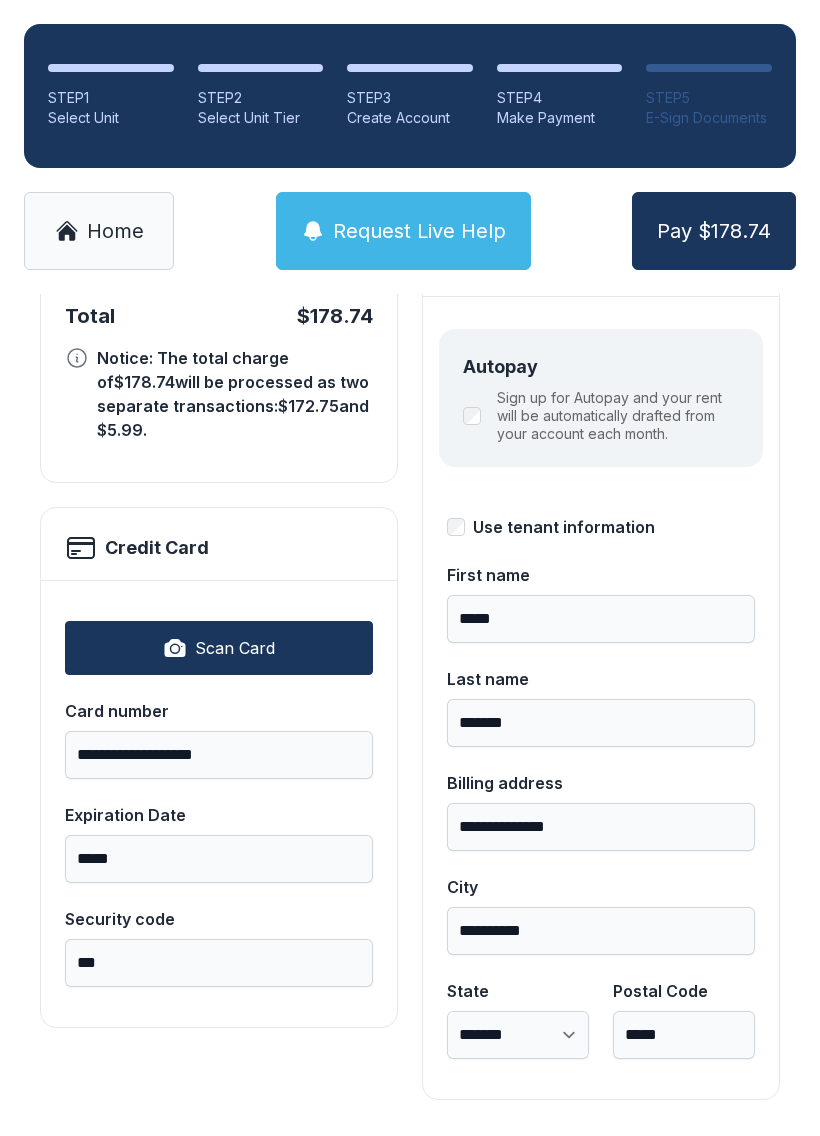 click on "Pay $178.74" at bounding box center [714, 231] 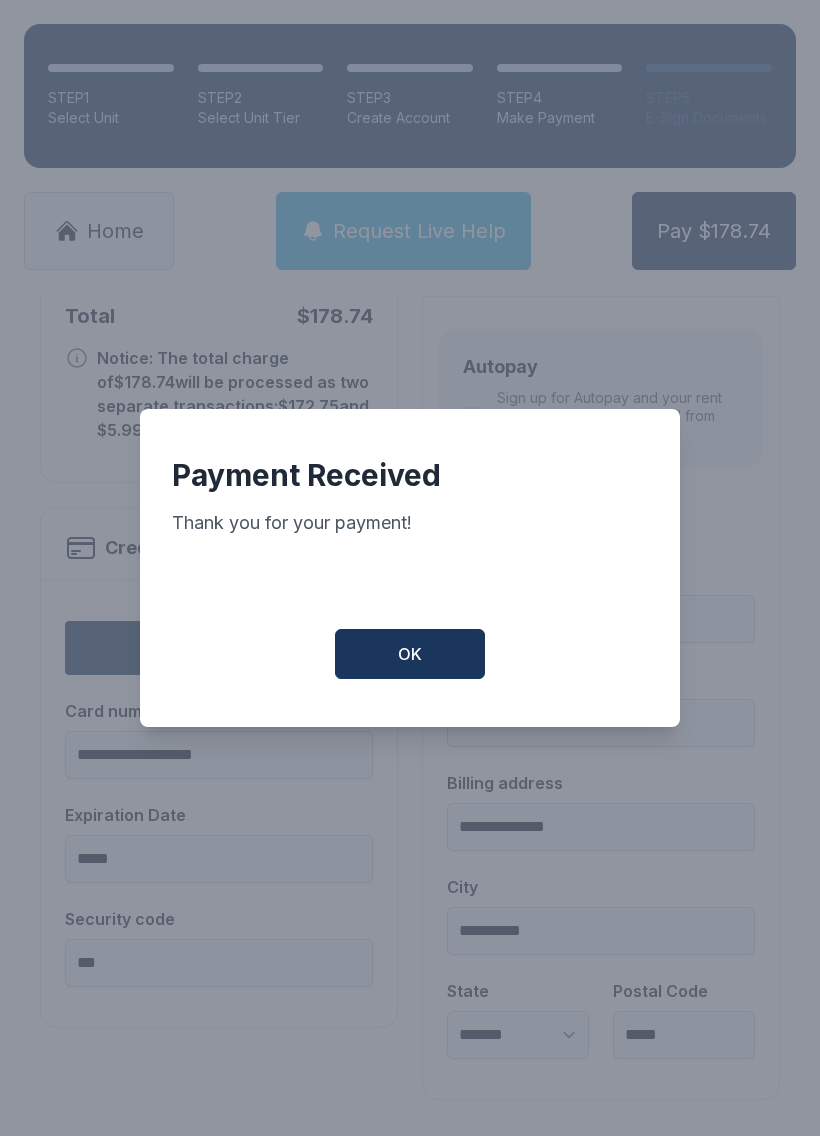 click on "OK" at bounding box center (410, 654) 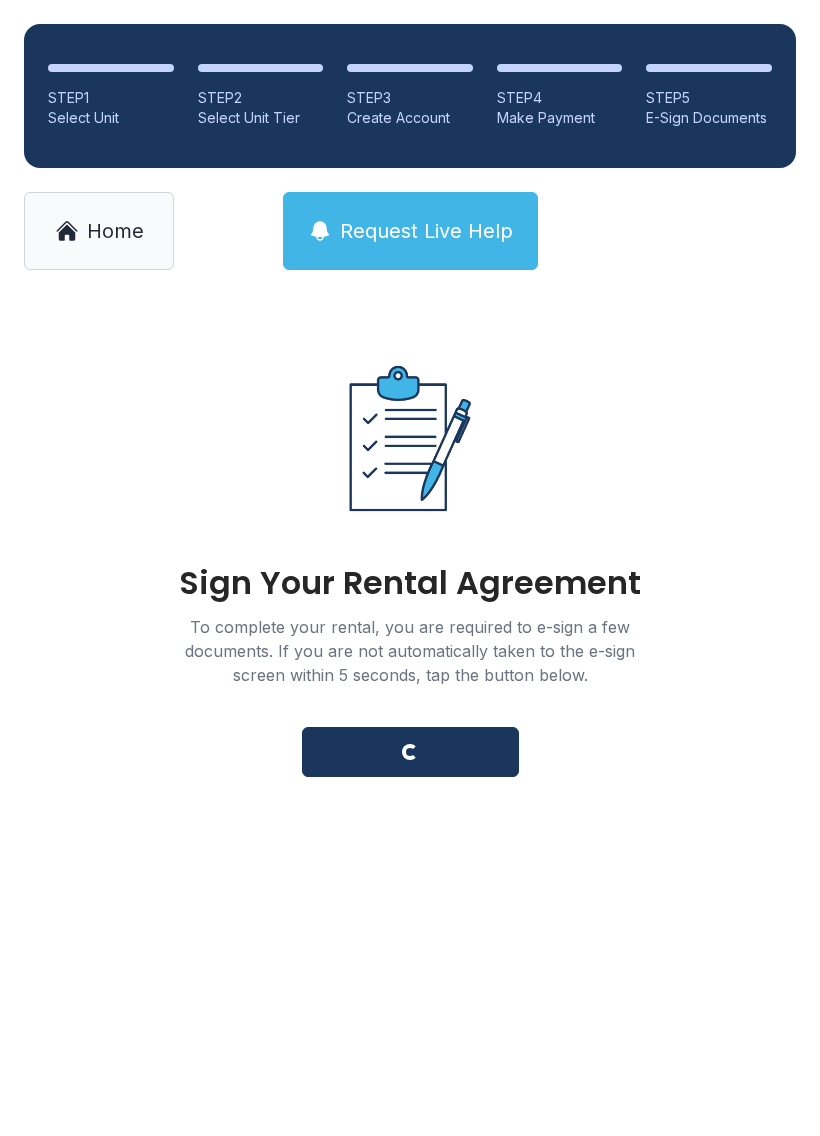 scroll, scrollTop: 0, scrollLeft: 0, axis: both 